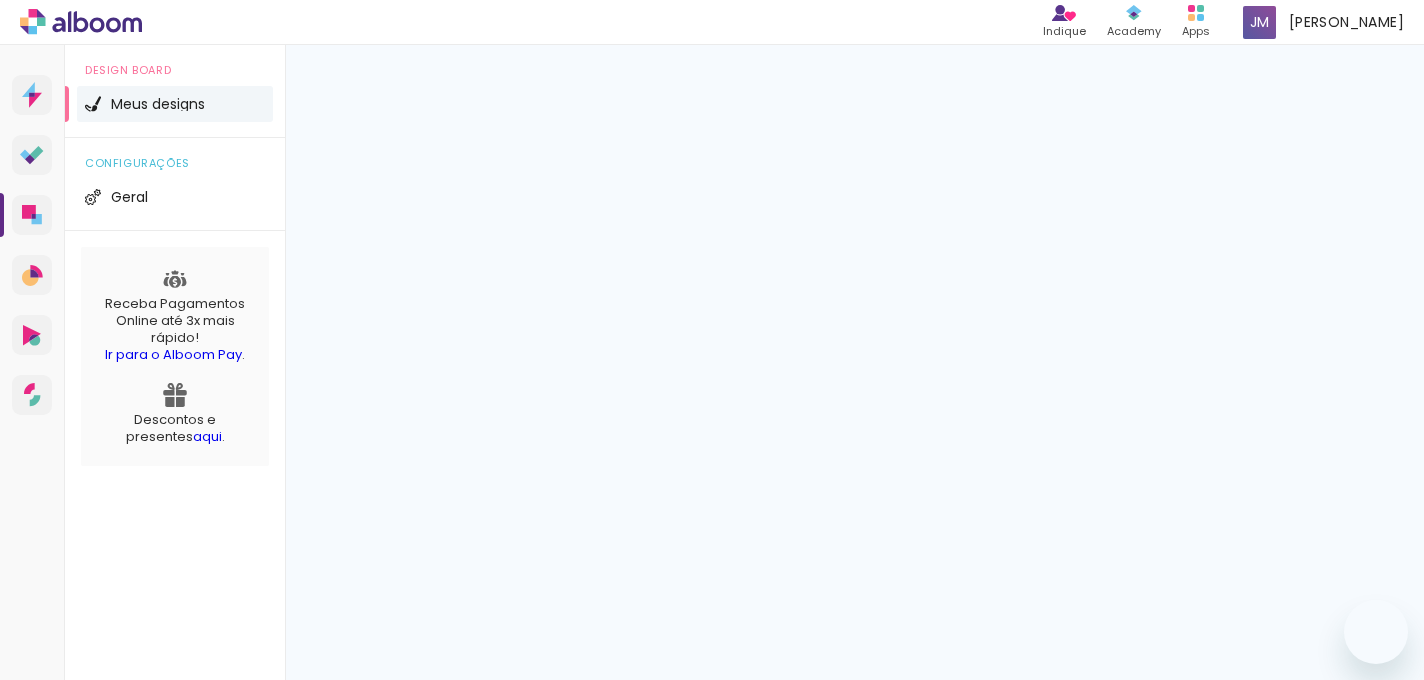 scroll, scrollTop: 0, scrollLeft: 0, axis: both 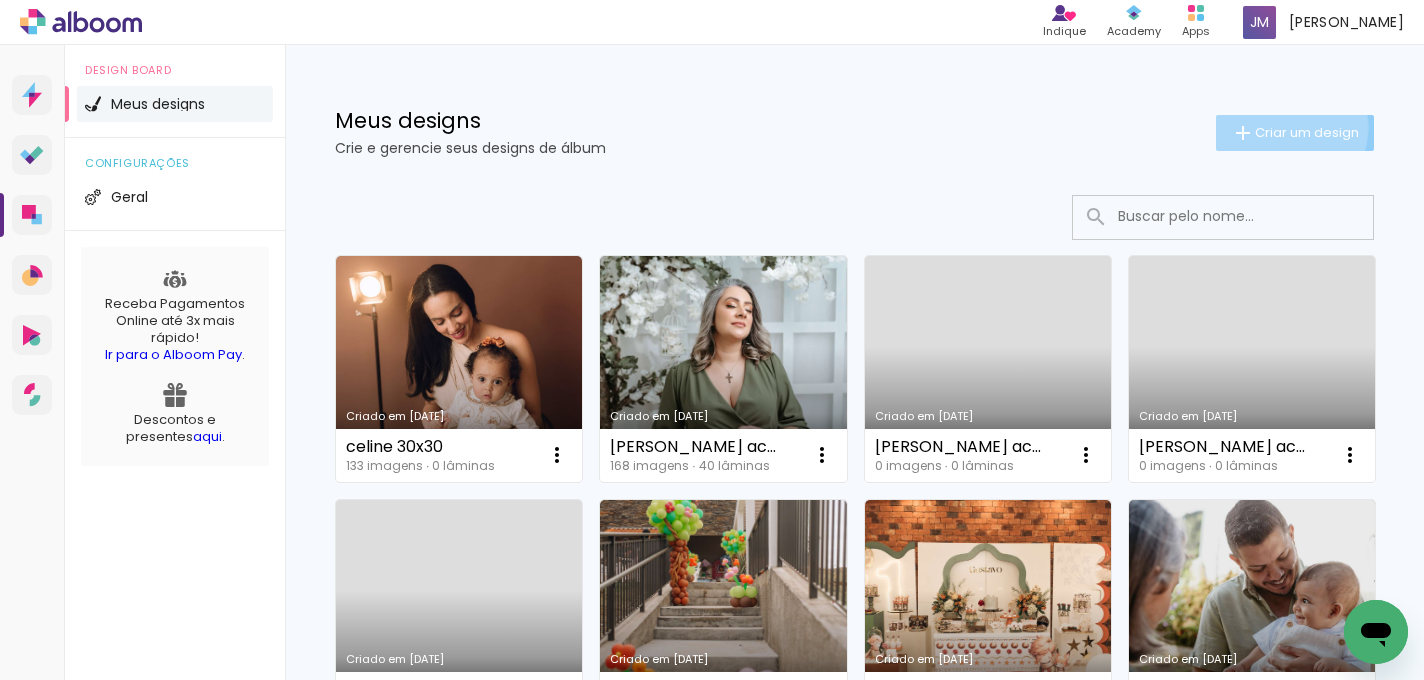 click on "Criar um design" 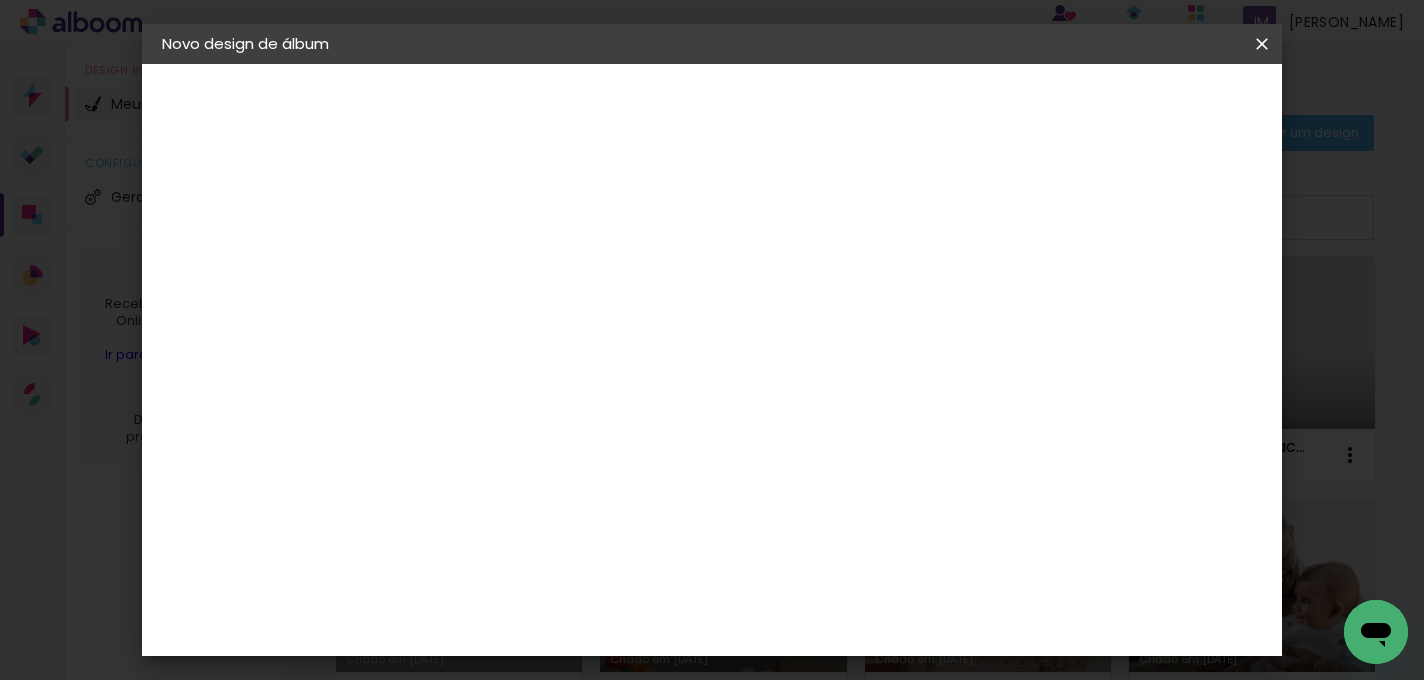 click on "Título do álbum" at bounding box center (0, 0) 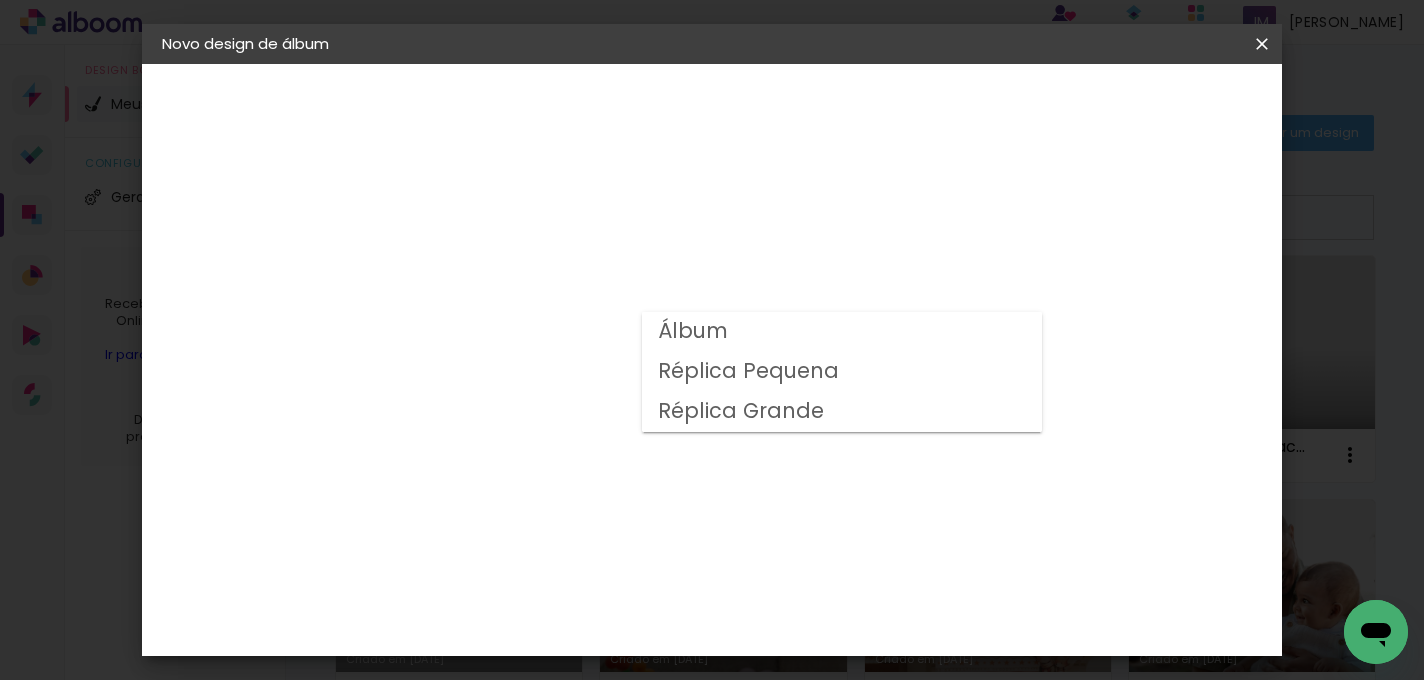 click on "Opções disponíveis Álbum Réplica Pequena Réplica Grande Tamanho Escolha o tamanho Modelo Escolha o modelo do álbum. Voltar Avançar" at bounding box center [540, 149] 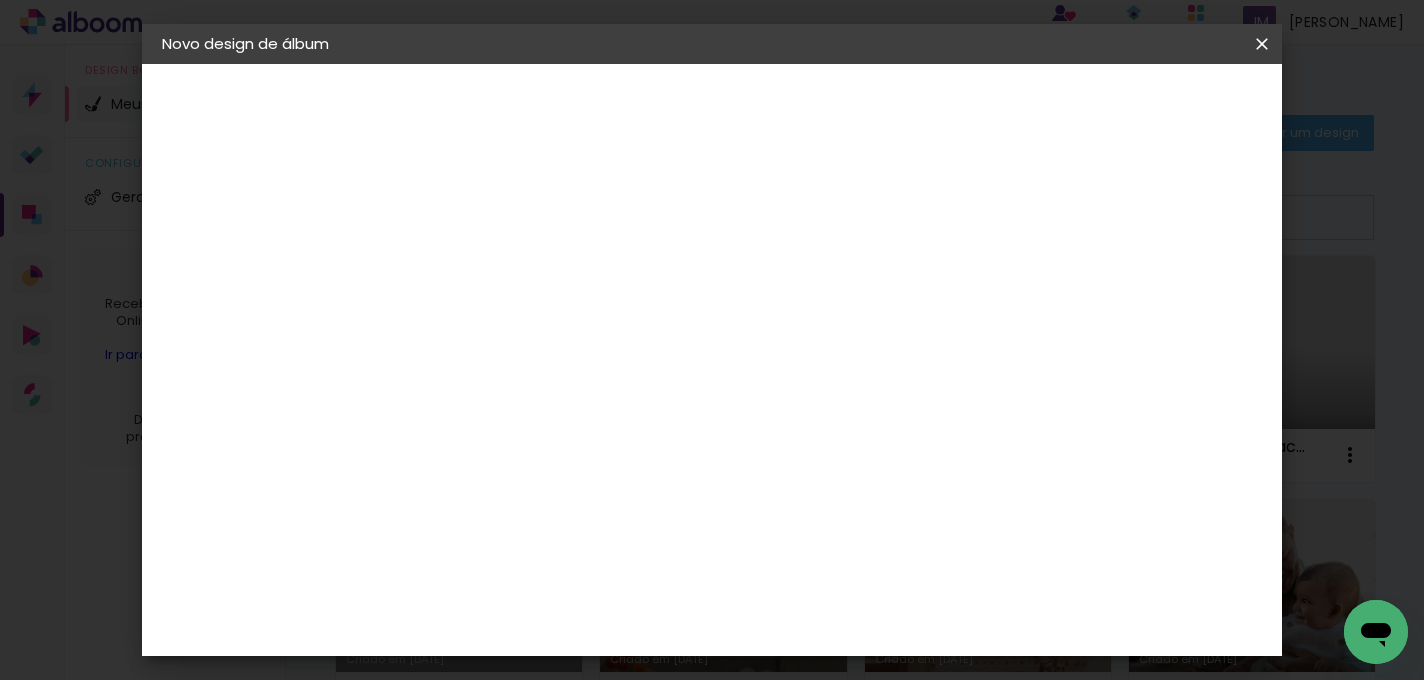 click at bounding box center [528, 348] 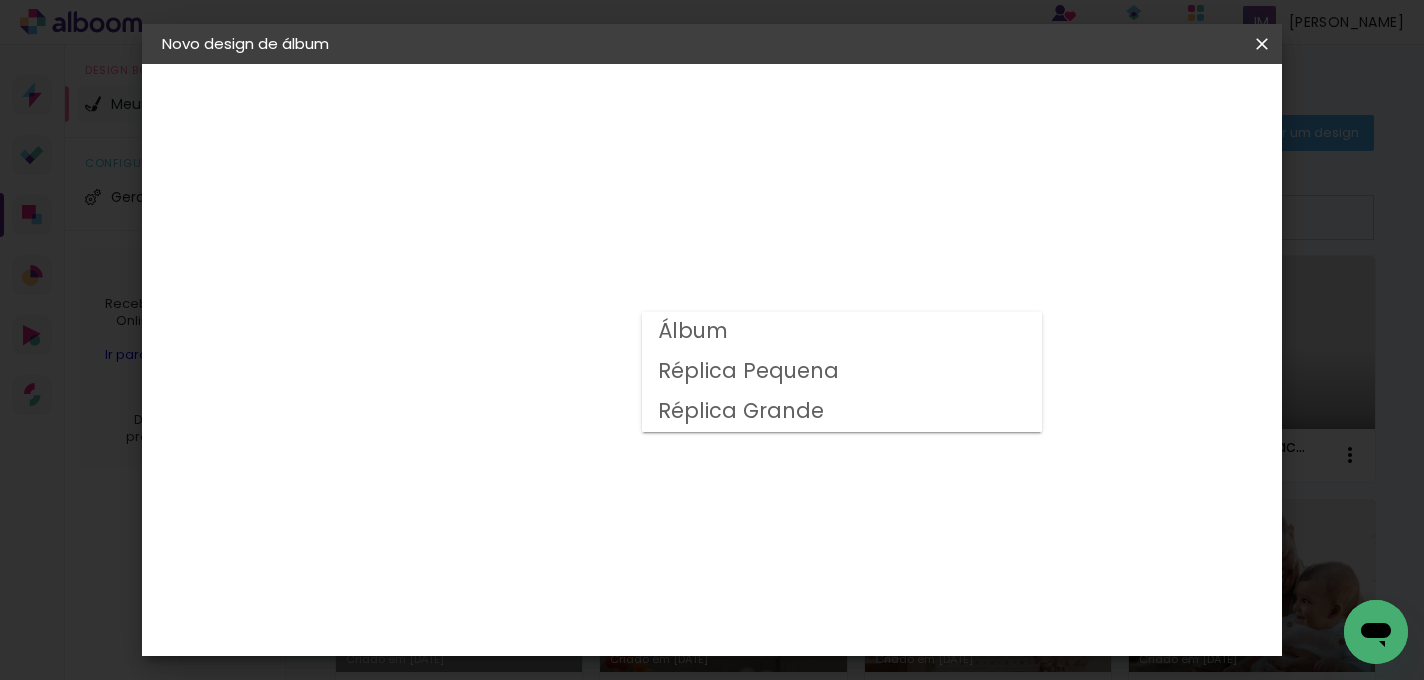 click on "Álbum" at bounding box center [0, 0] 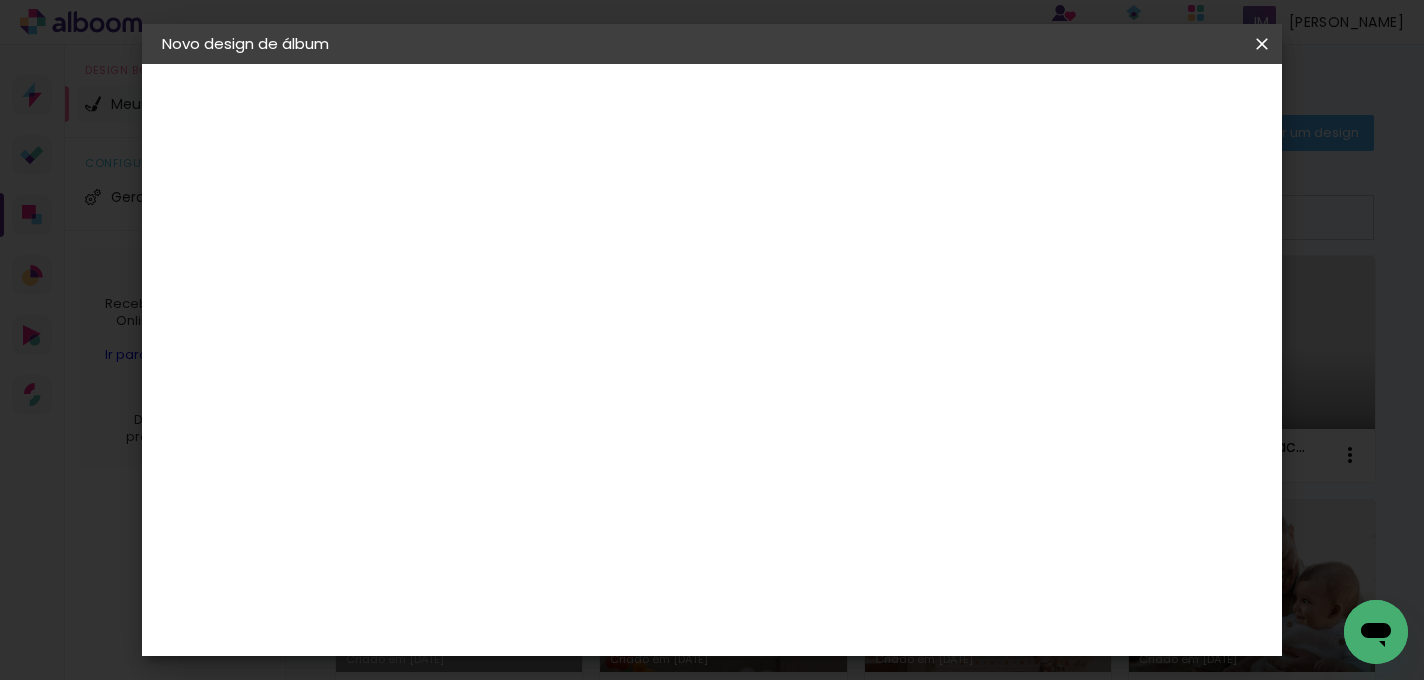 scroll, scrollTop: 474, scrollLeft: 0, axis: vertical 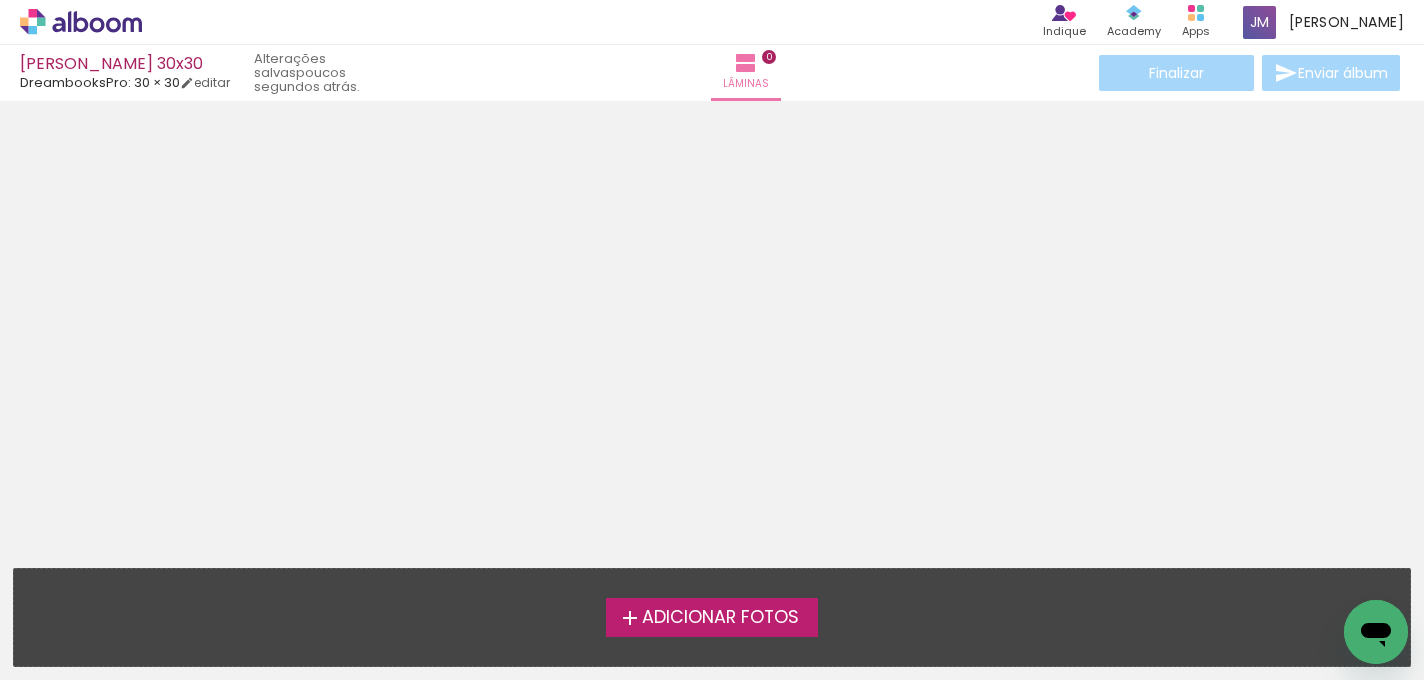click on "Adicionar Fotos" at bounding box center [720, 618] 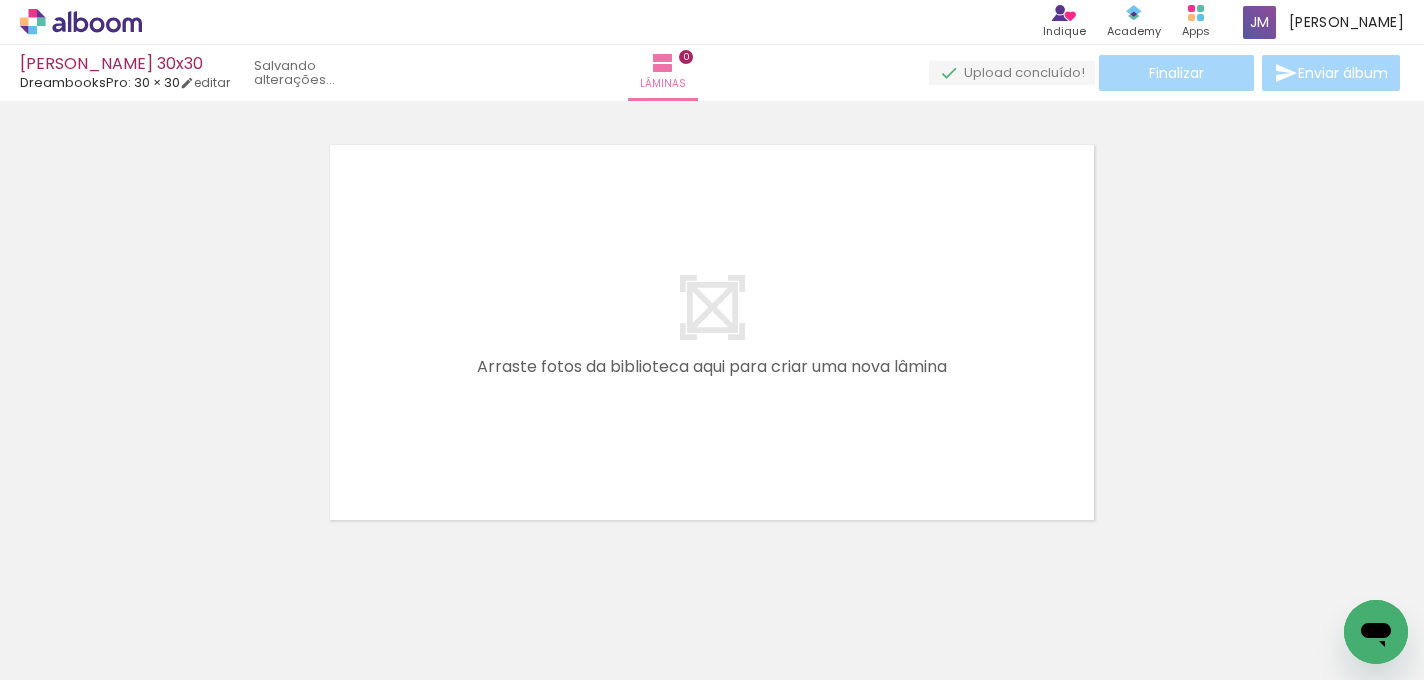 scroll, scrollTop: 25, scrollLeft: 0, axis: vertical 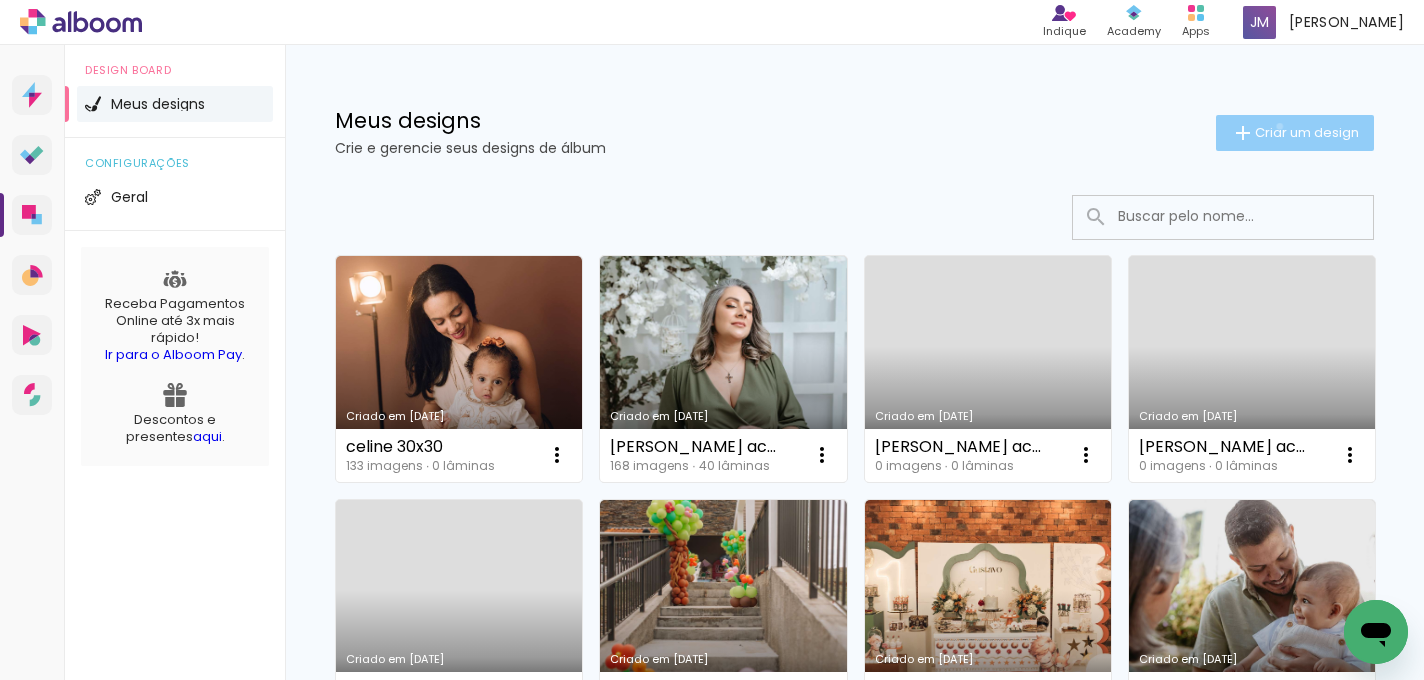 click on "Criar um design" 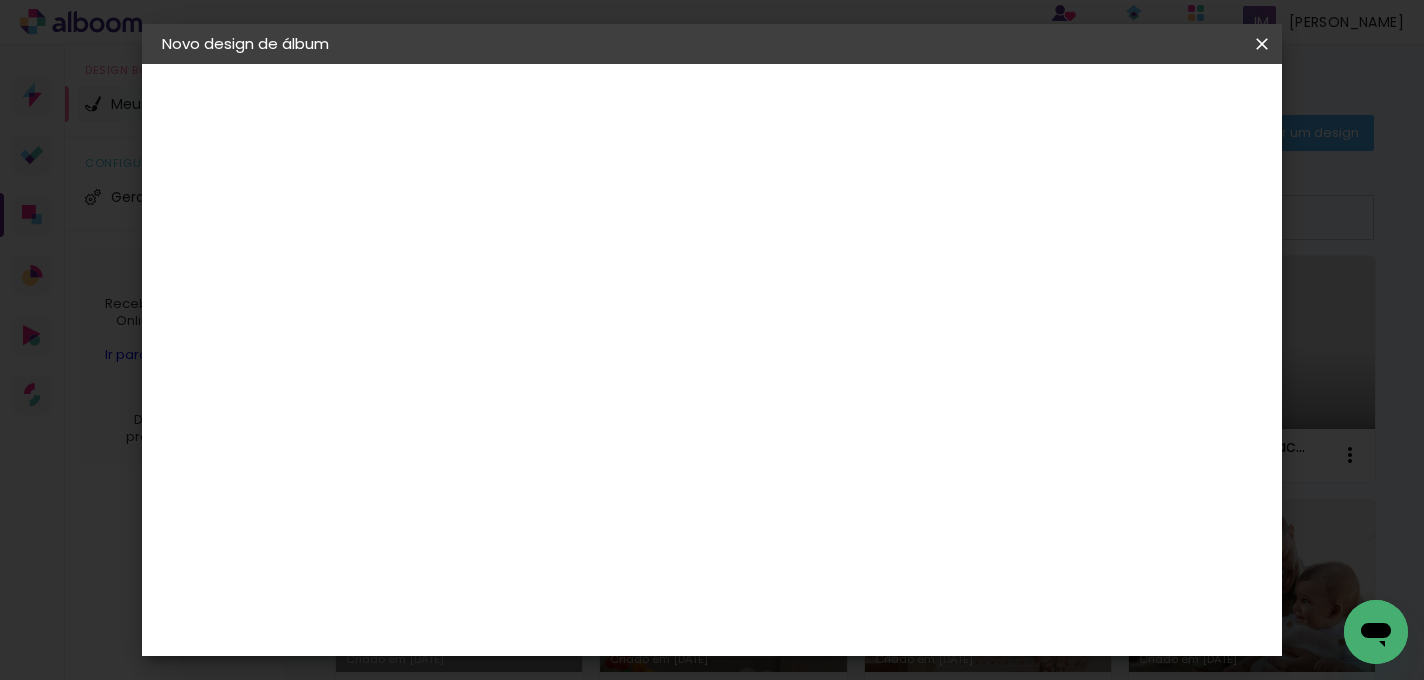 click at bounding box center (489, 268) 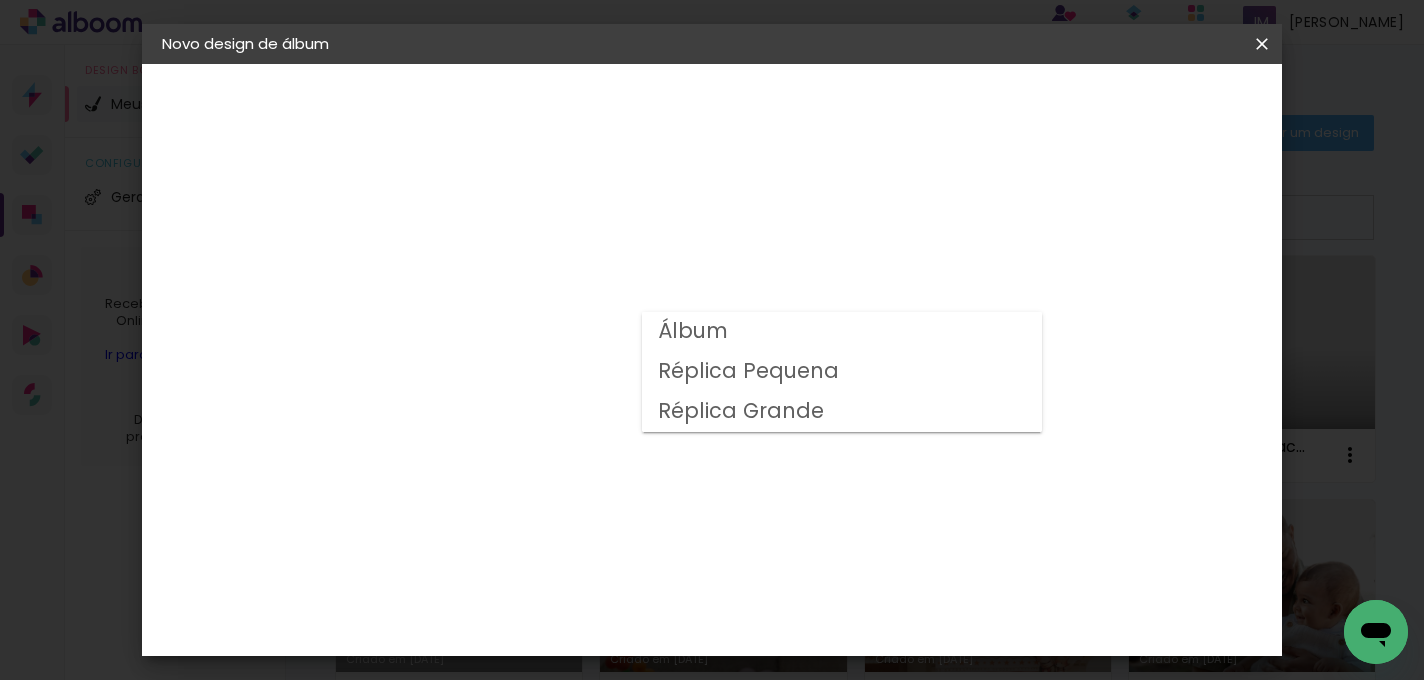 click on "Álbum" at bounding box center [842, 332] 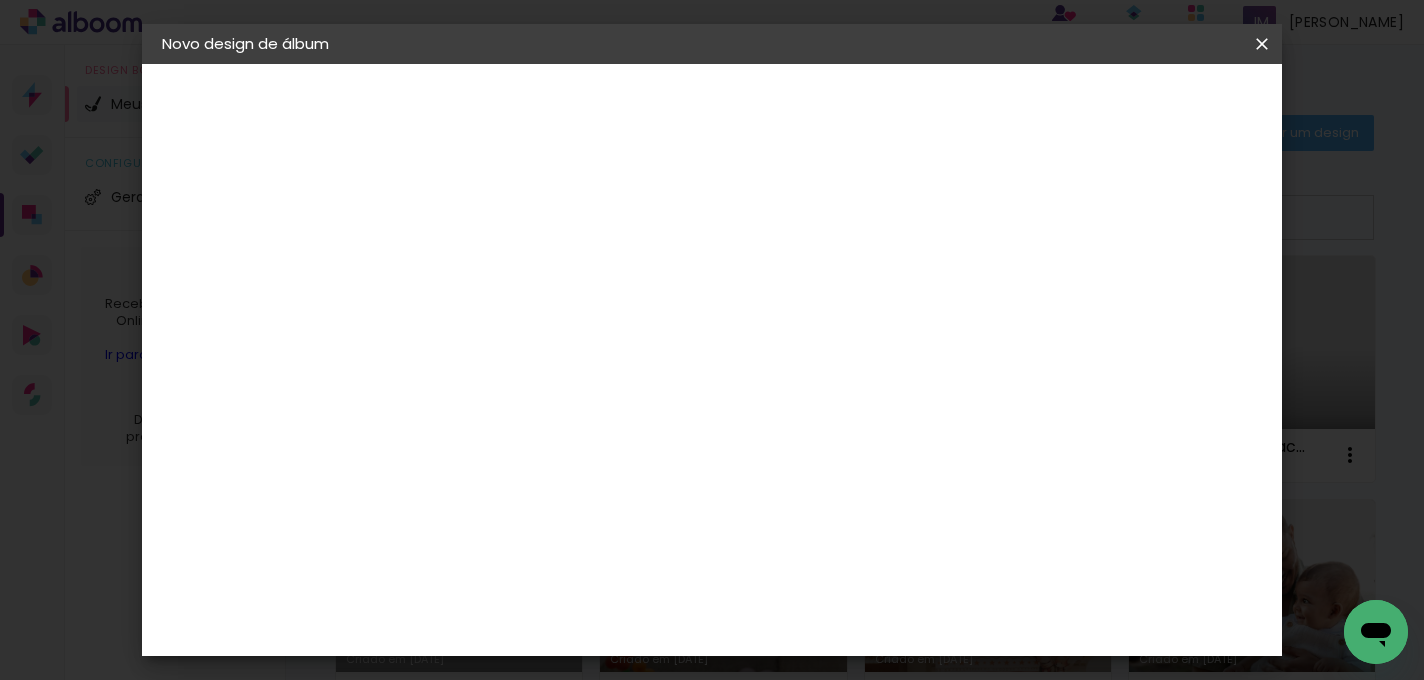scroll, scrollTop: 561, scrollLeft: 0, axis: vertical 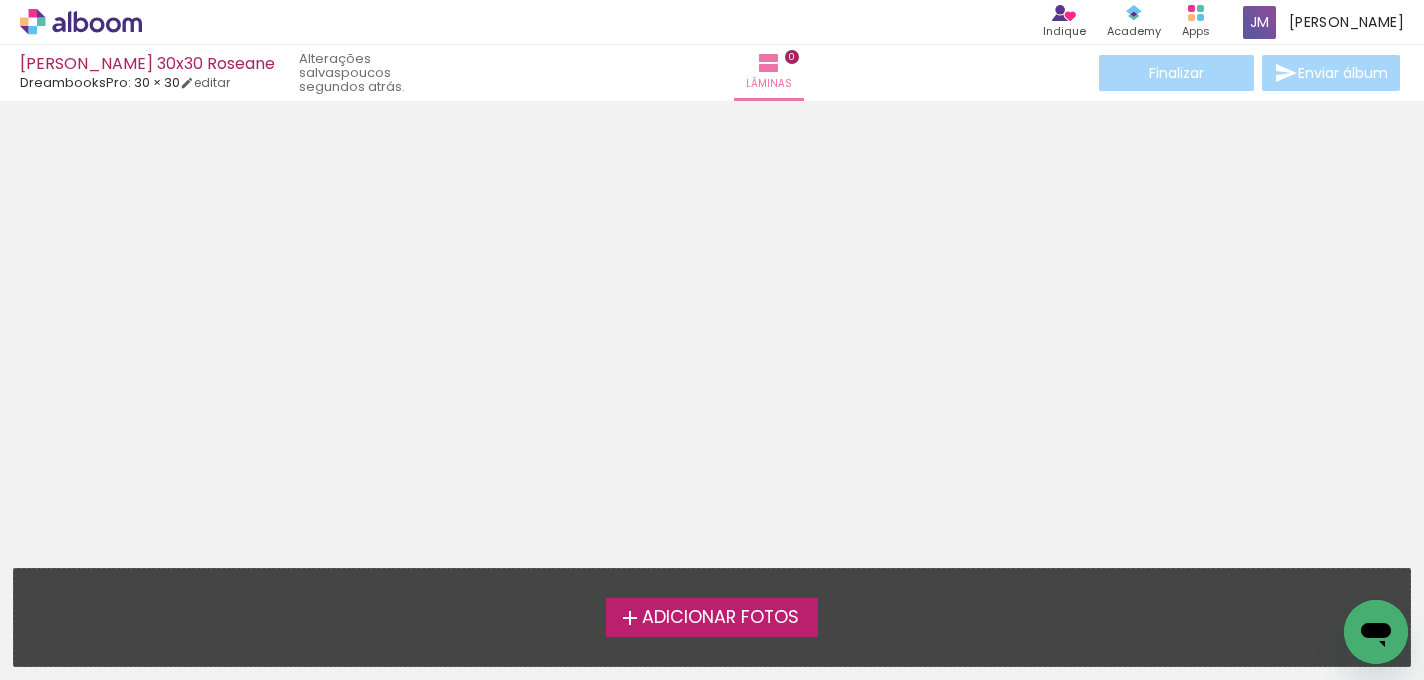 click on "Adicionar Fotos" at bounding box center (720, 618) 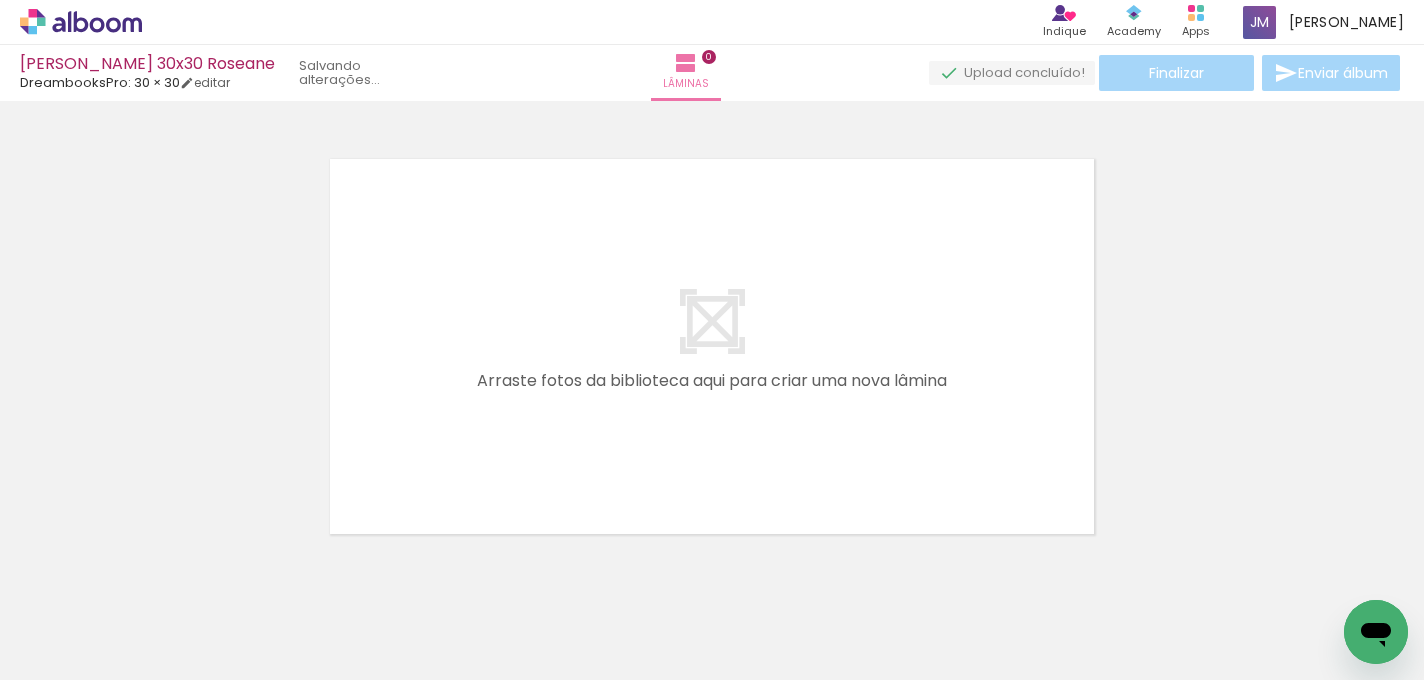 scroll, scrollTop: 24, scrollLeft: 0, axis: vertical 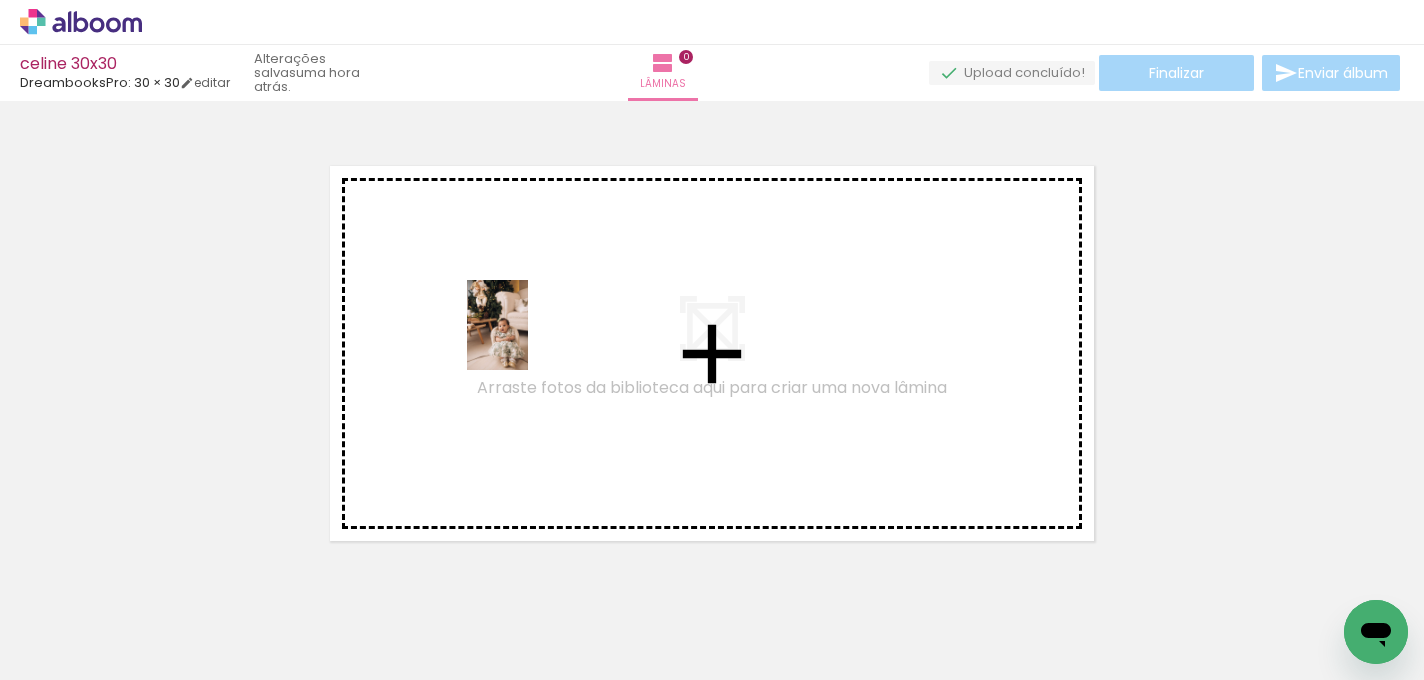 drag, startPoint x: 510, startPoint y: 628, endPoint x: 527, endPoint y: 340, distance: 288.5013 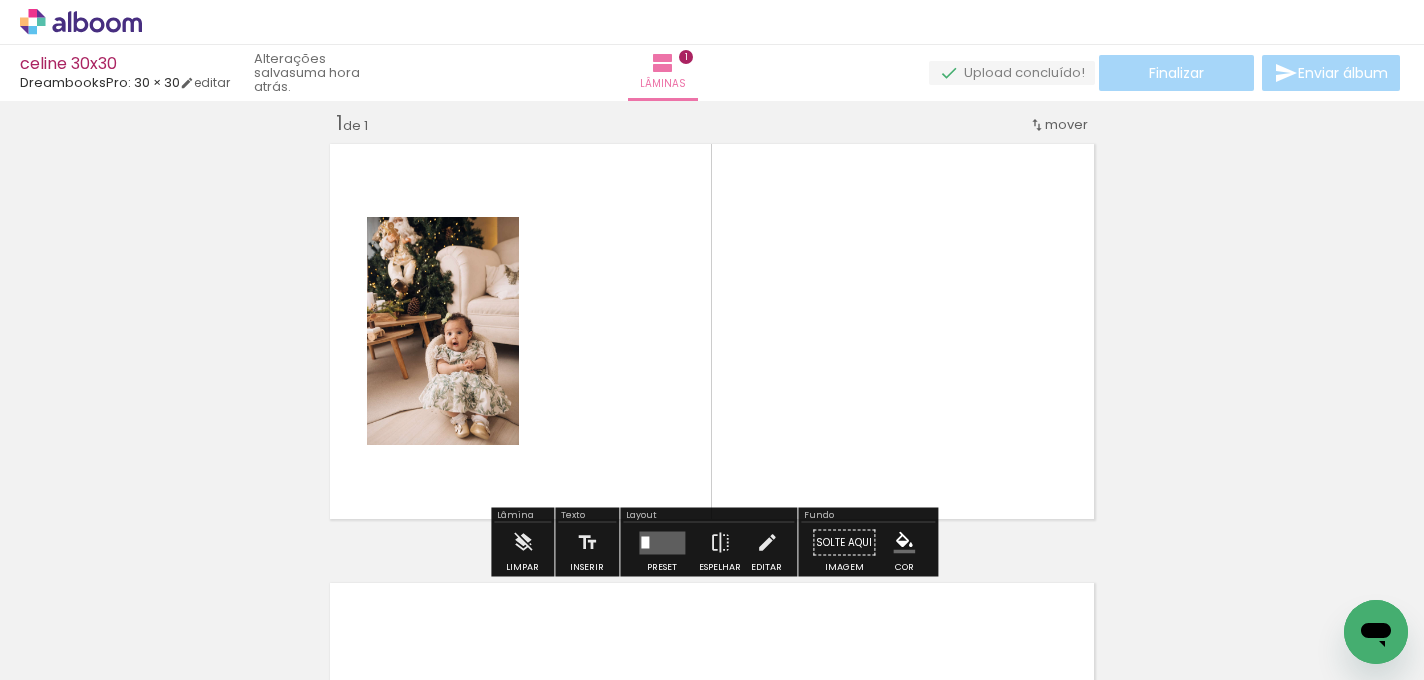 scroll, scrollTop: 25, scrollLeft: 0, axis: vertical 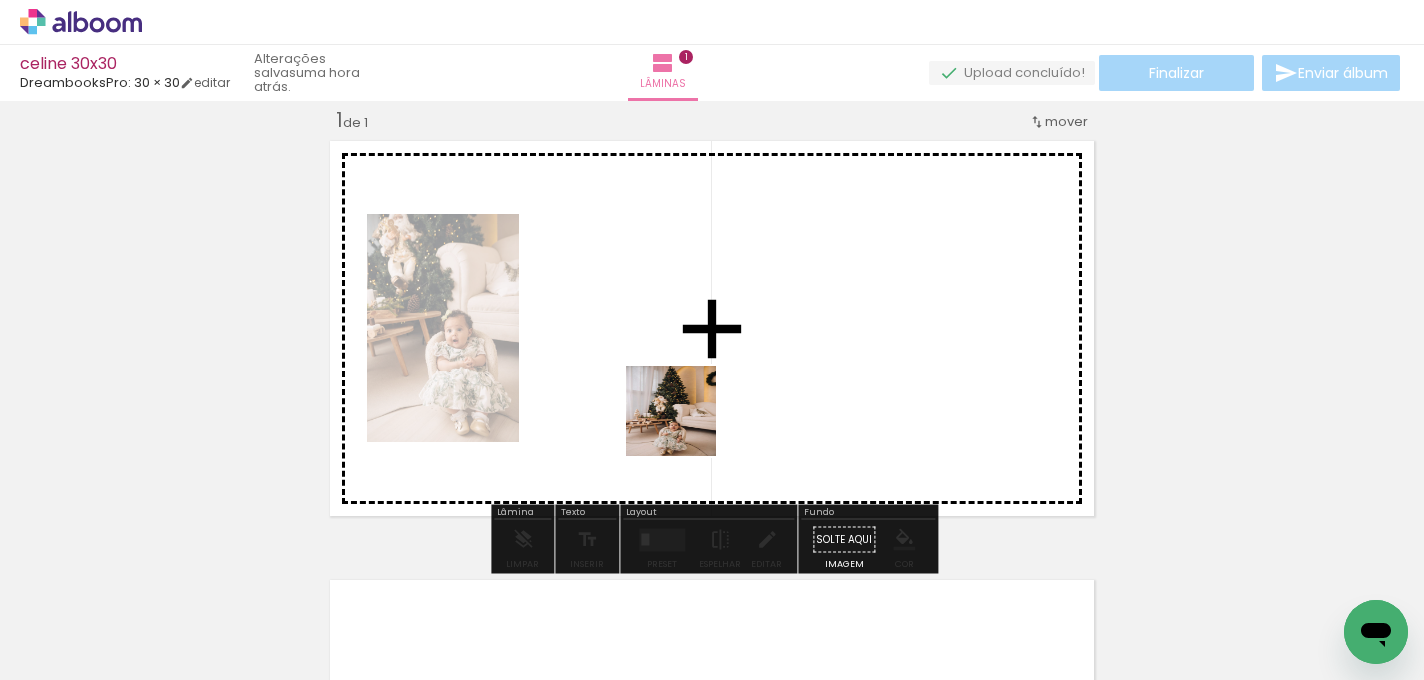 drag, startPoint x: 648, startPoint y: 601, endPoint x: 711, endPoint y: 356, distance: 252.97035 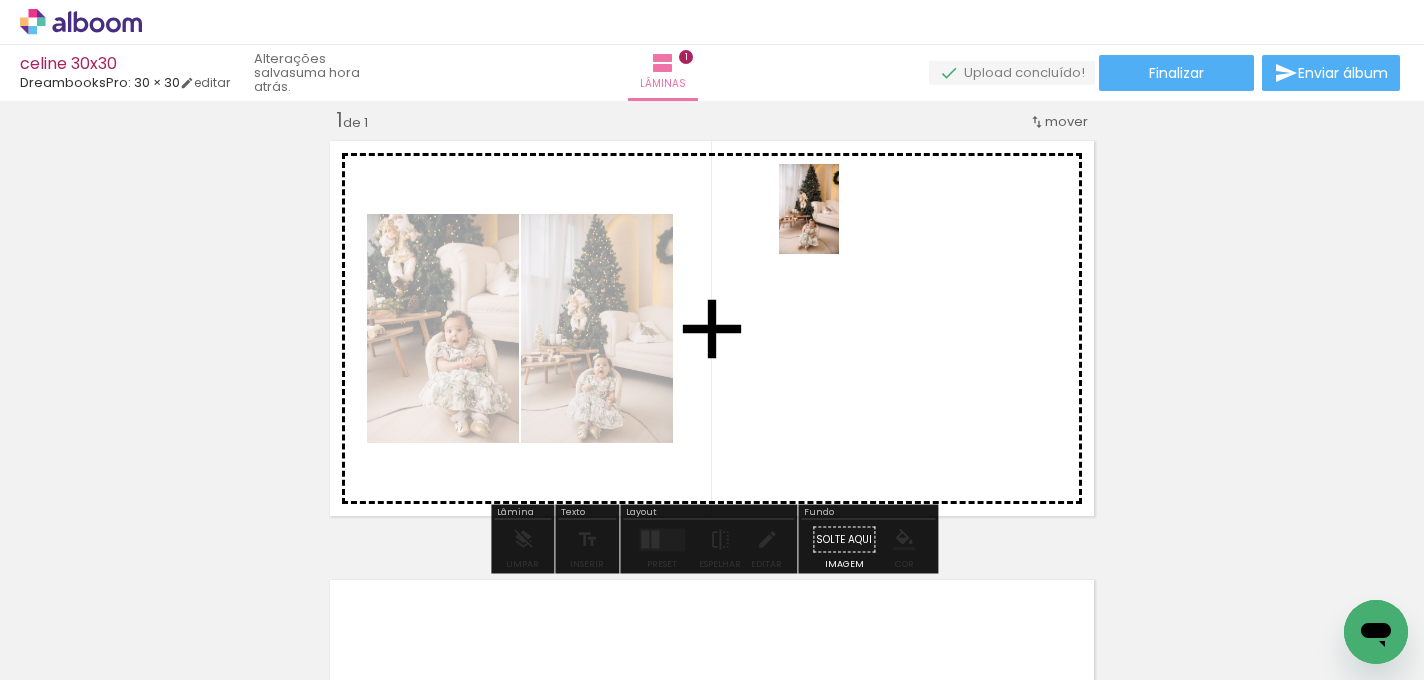 drag, startPoint x: 729, startPoint y: 632, endPoint x: 840, endPoint y: 228, distance: 418.97137 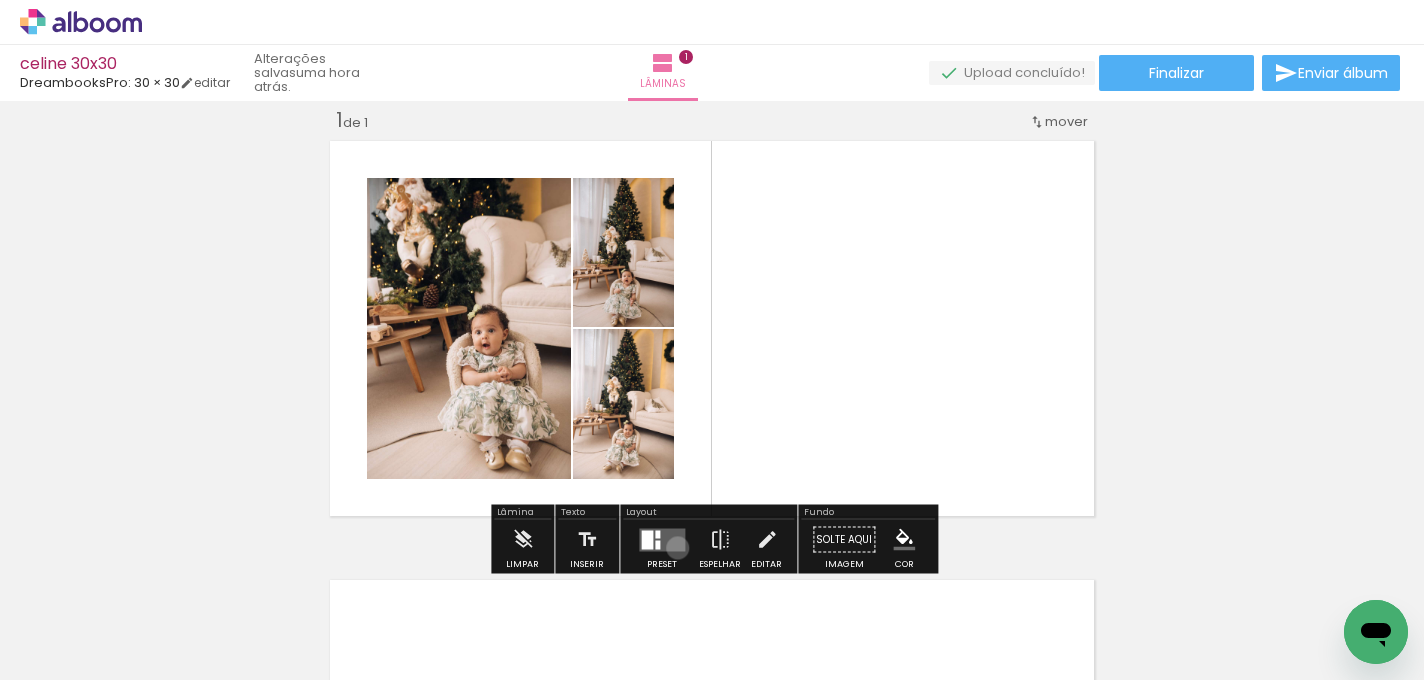 click at bounding box center (662, 539) 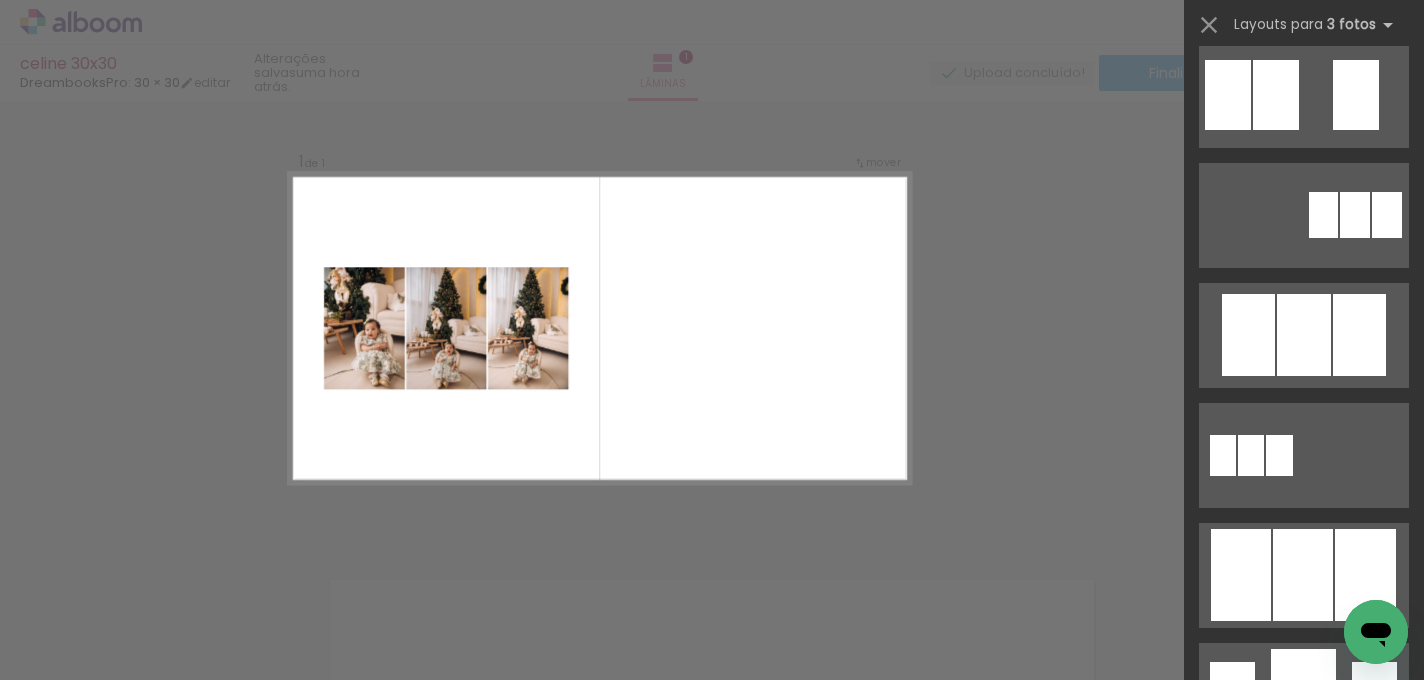 scroll, scrollTop: 860, scrollLeft: 0, axis: vertical 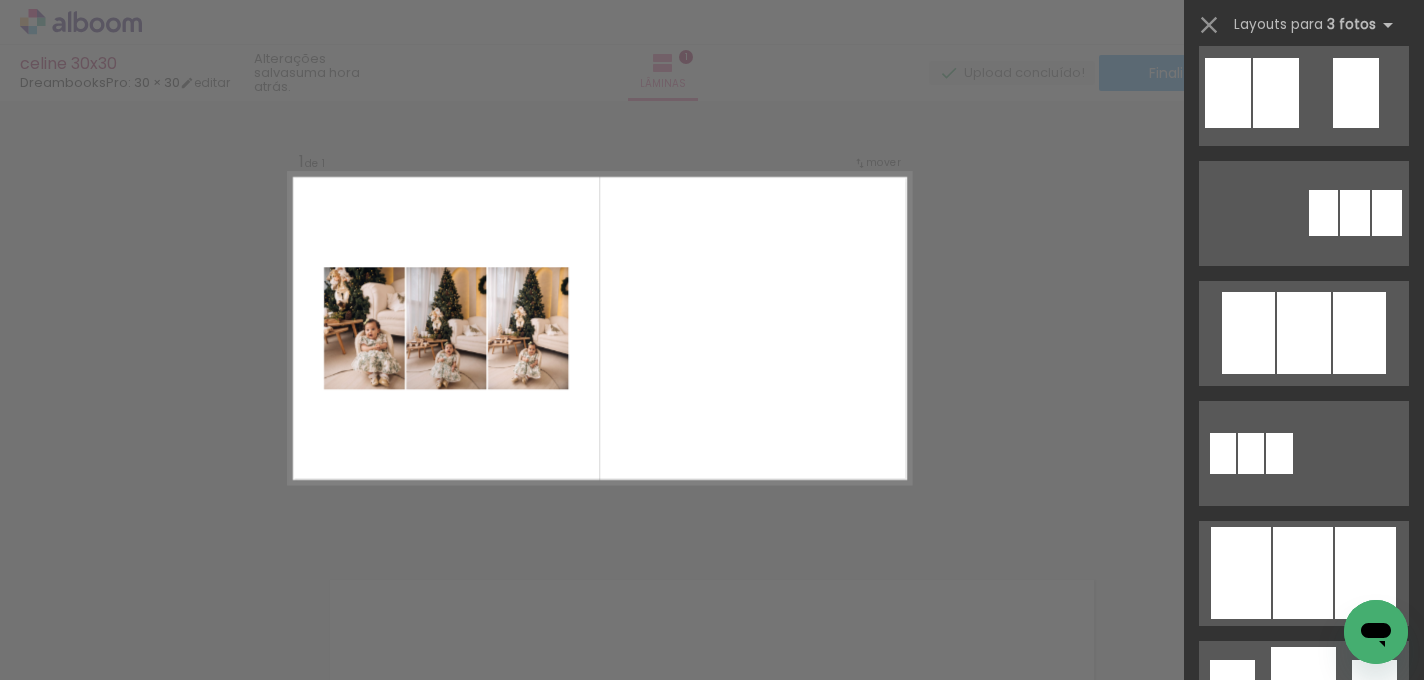 click at bounding box center [1304, 566] 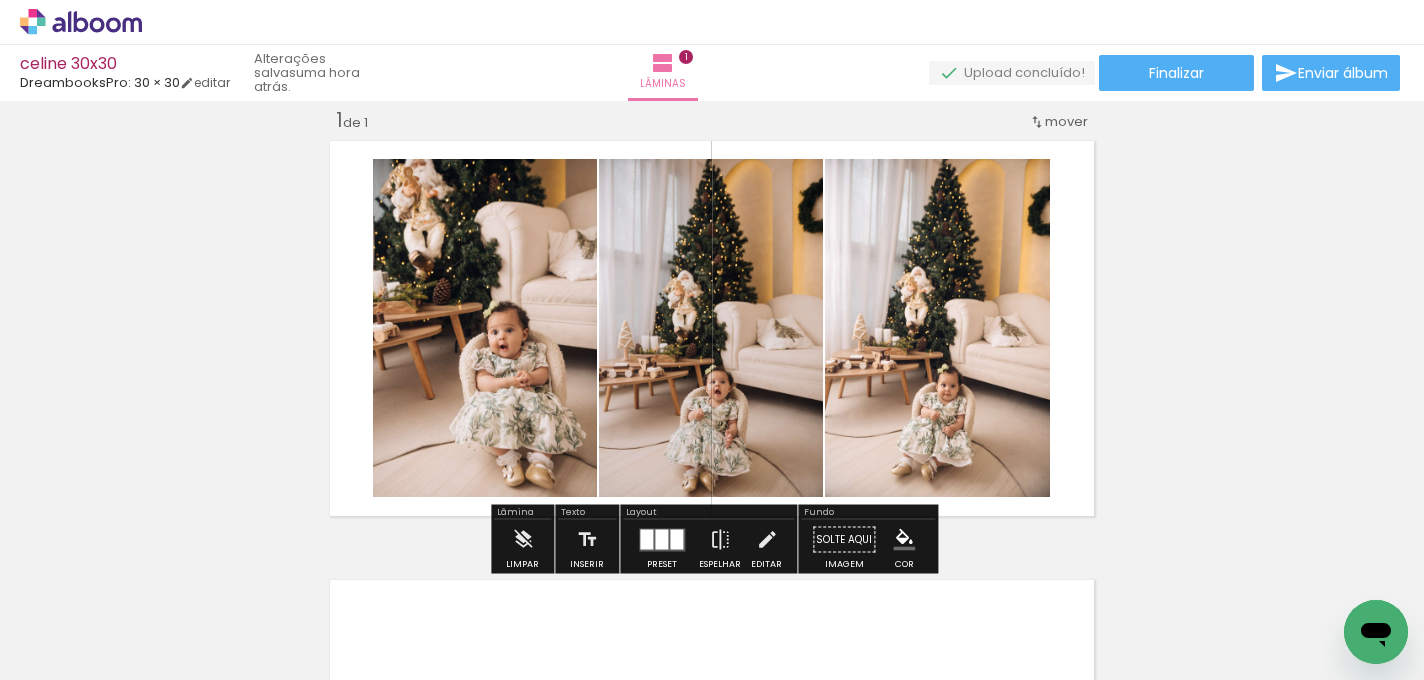 scroll, scrollTop: 20, scrollLeft: 0, axis: vertical 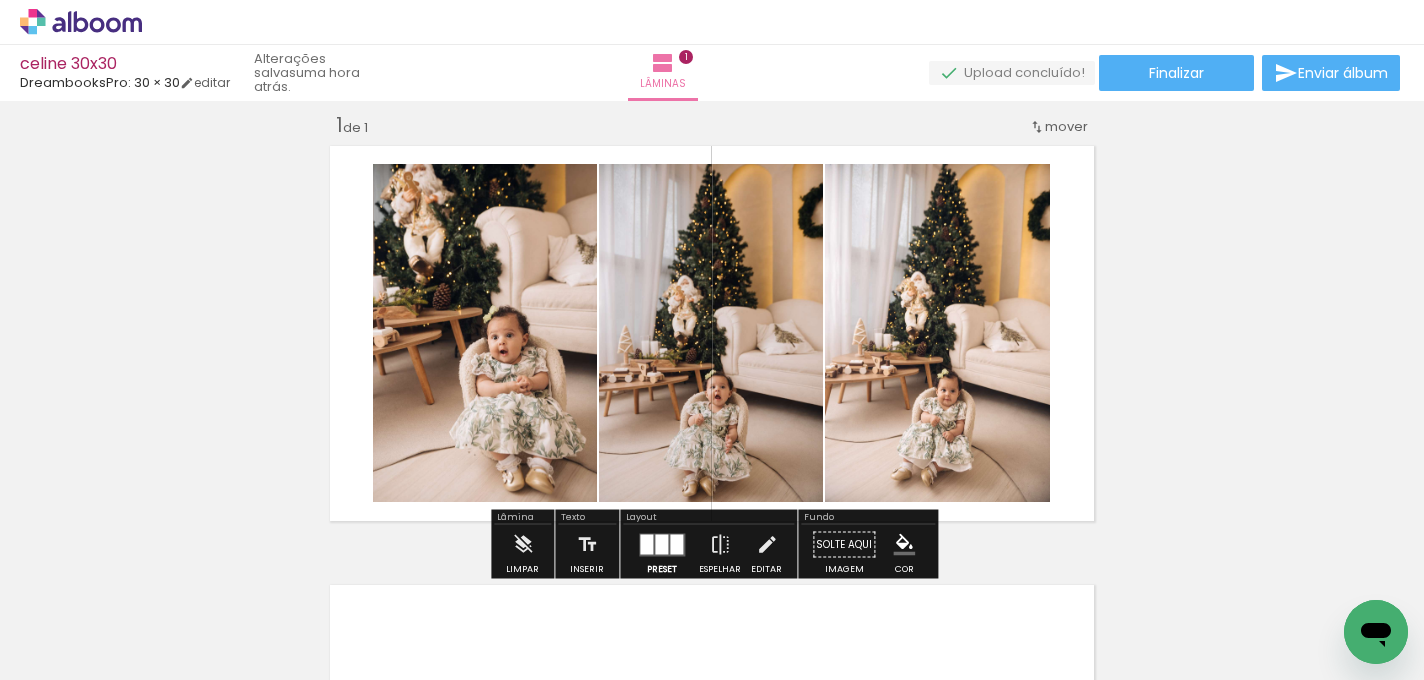 click at bounding box center [646, 544] 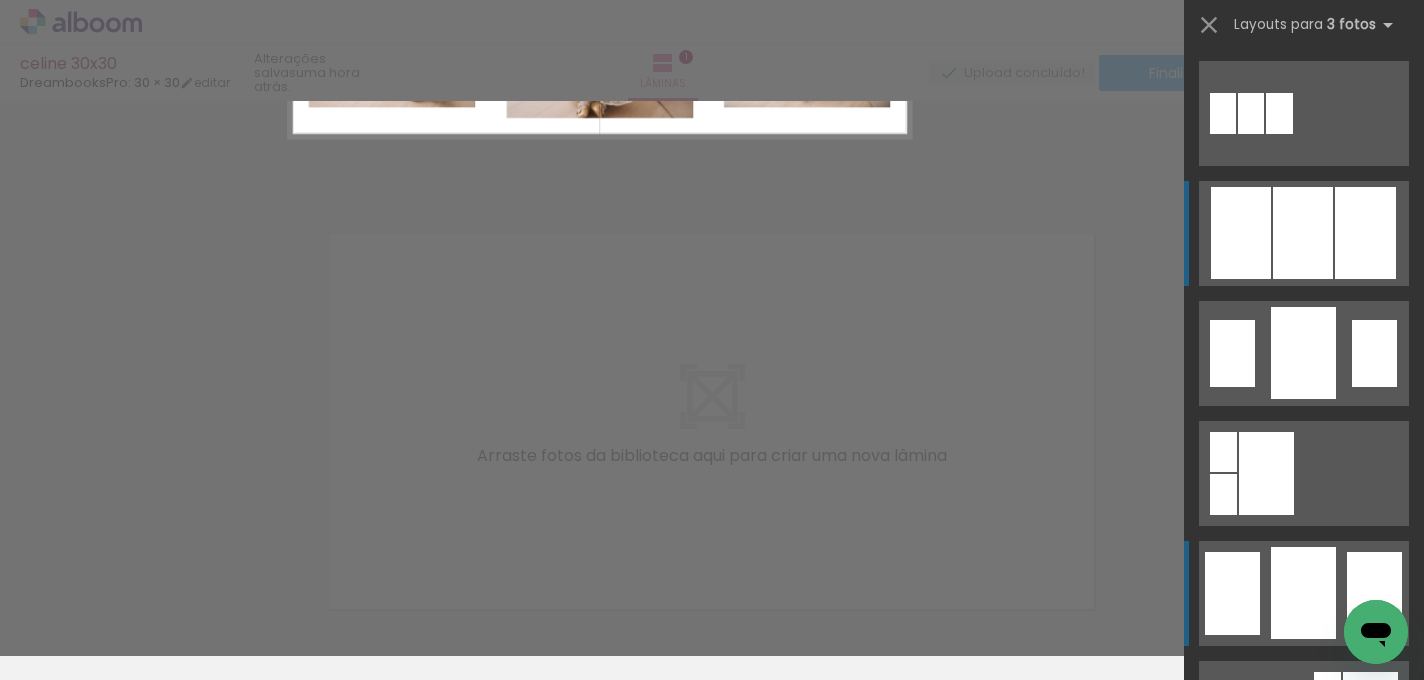 scroll, scrollTop: 438, scrollLeft: 0, axis: vertical 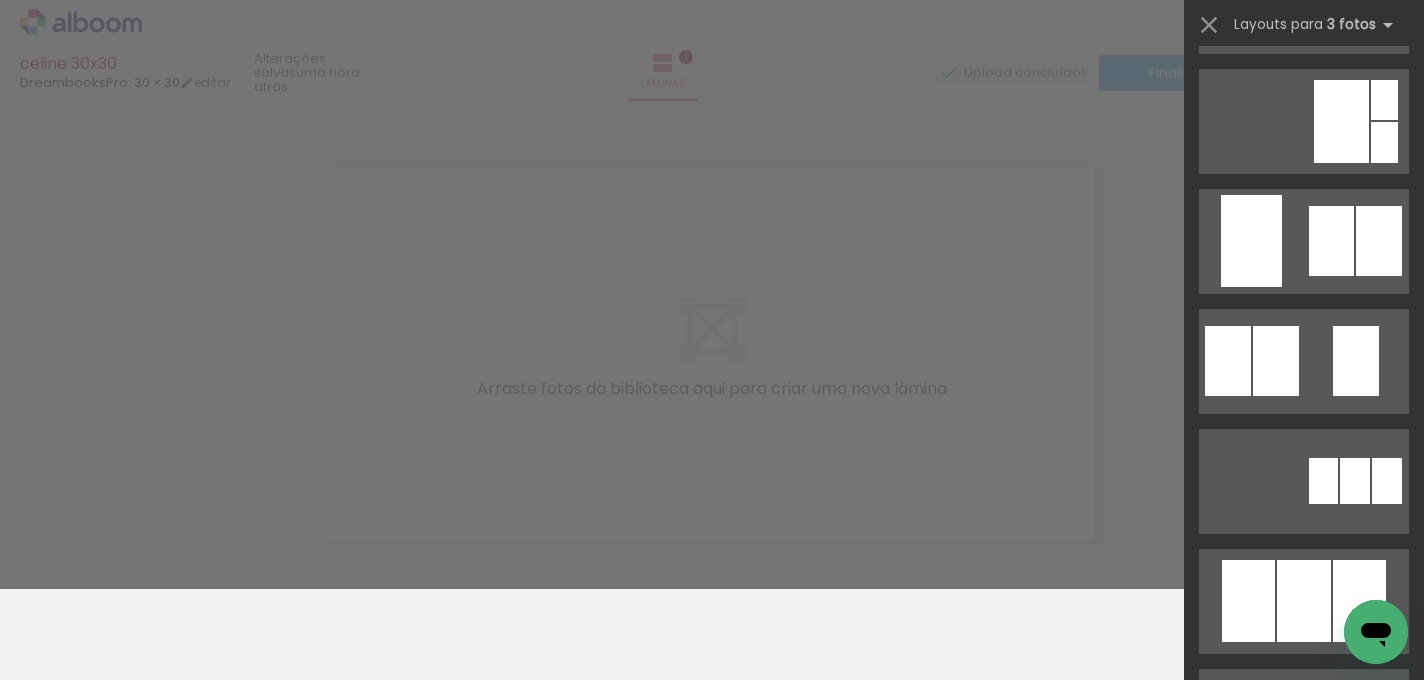 click on "Confirmar Cancelar" at bounding box center (712, 126) 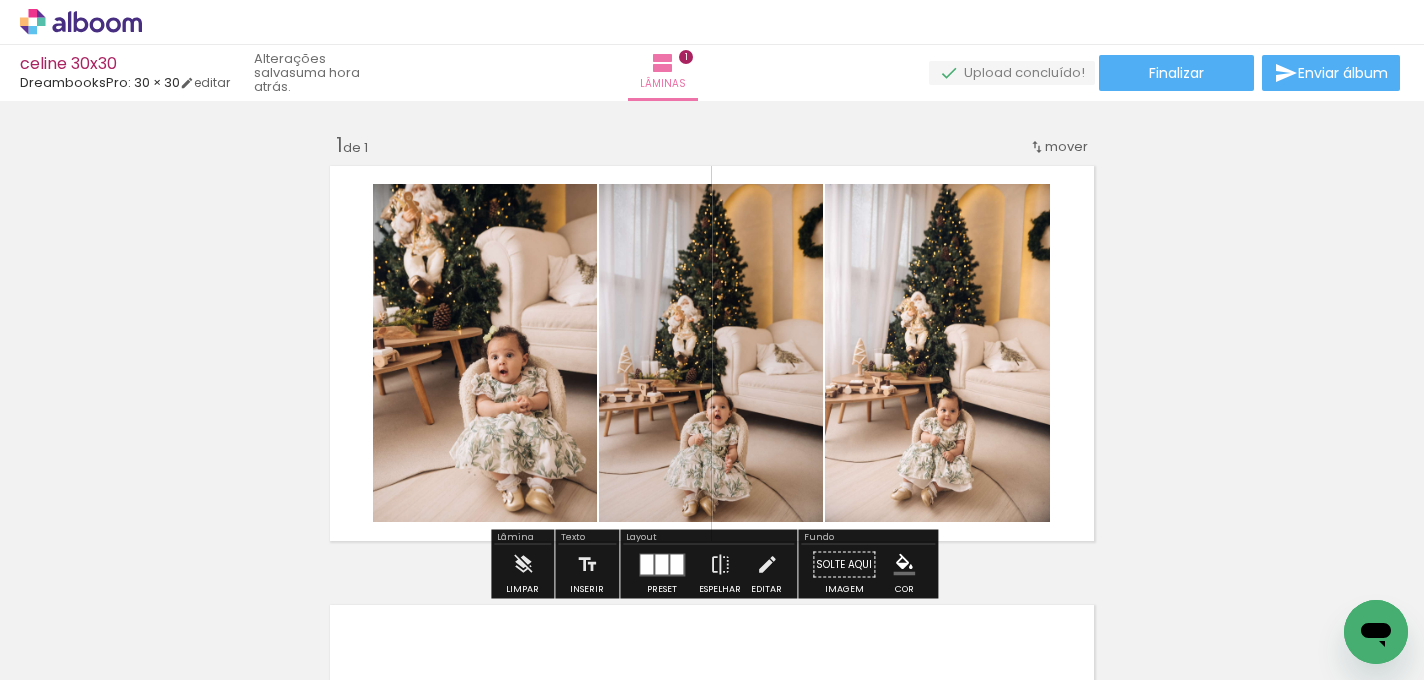 scroll, scrollTop: 88, scrollLeft: 0, axis: vertical 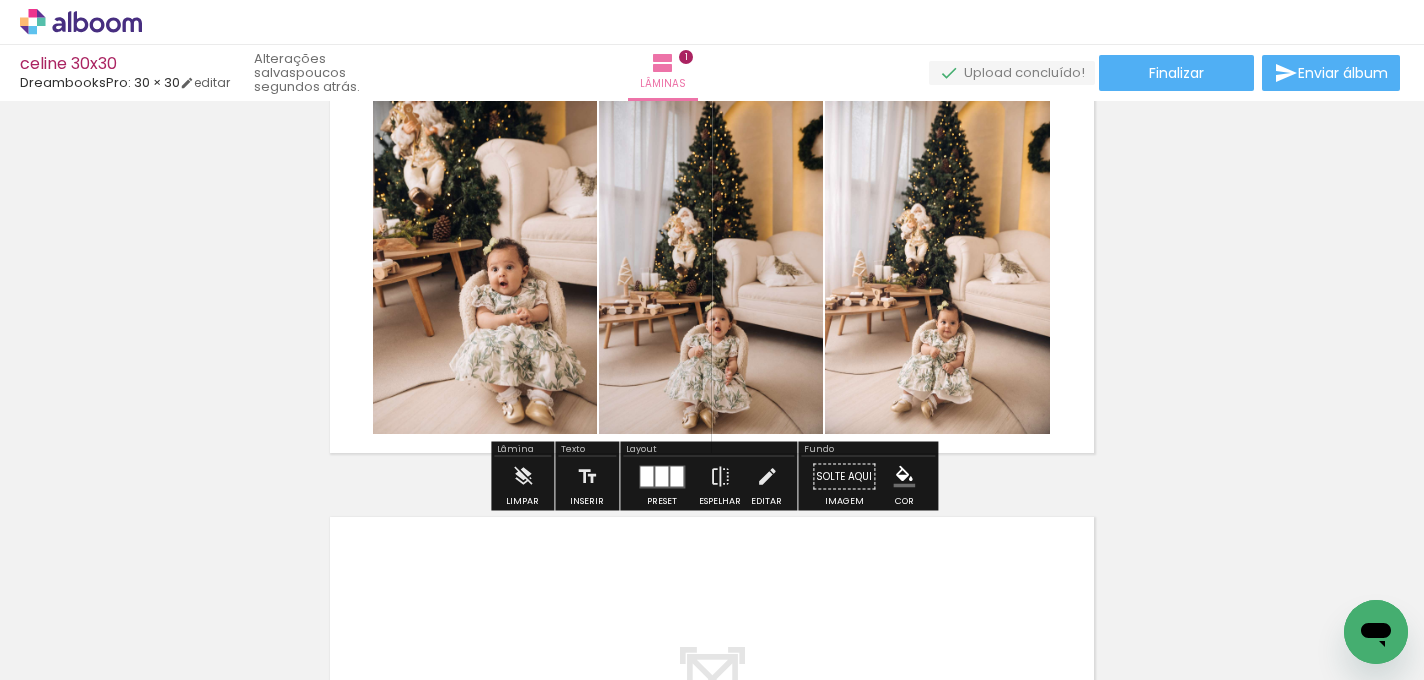 click at bounding box center [661, 476] 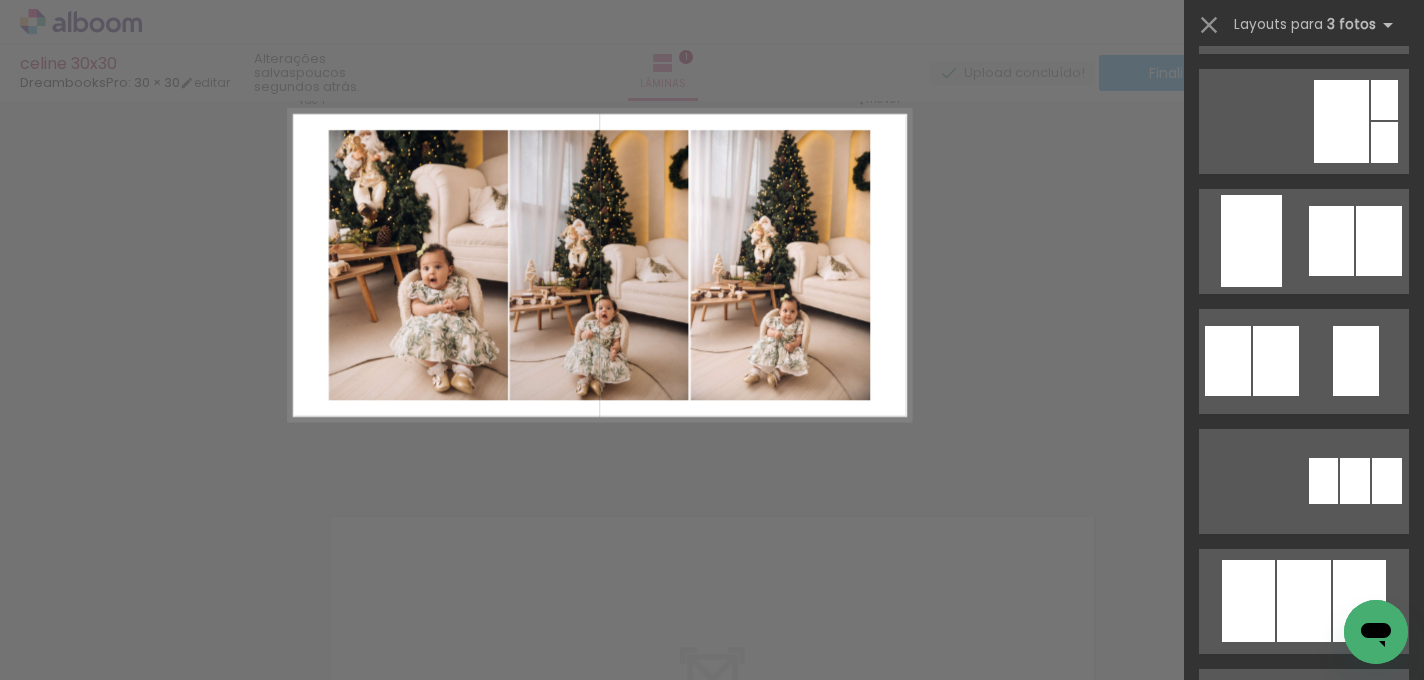 scroll, scrollTop: 1320, scrollLeft: 0, axis: vertical 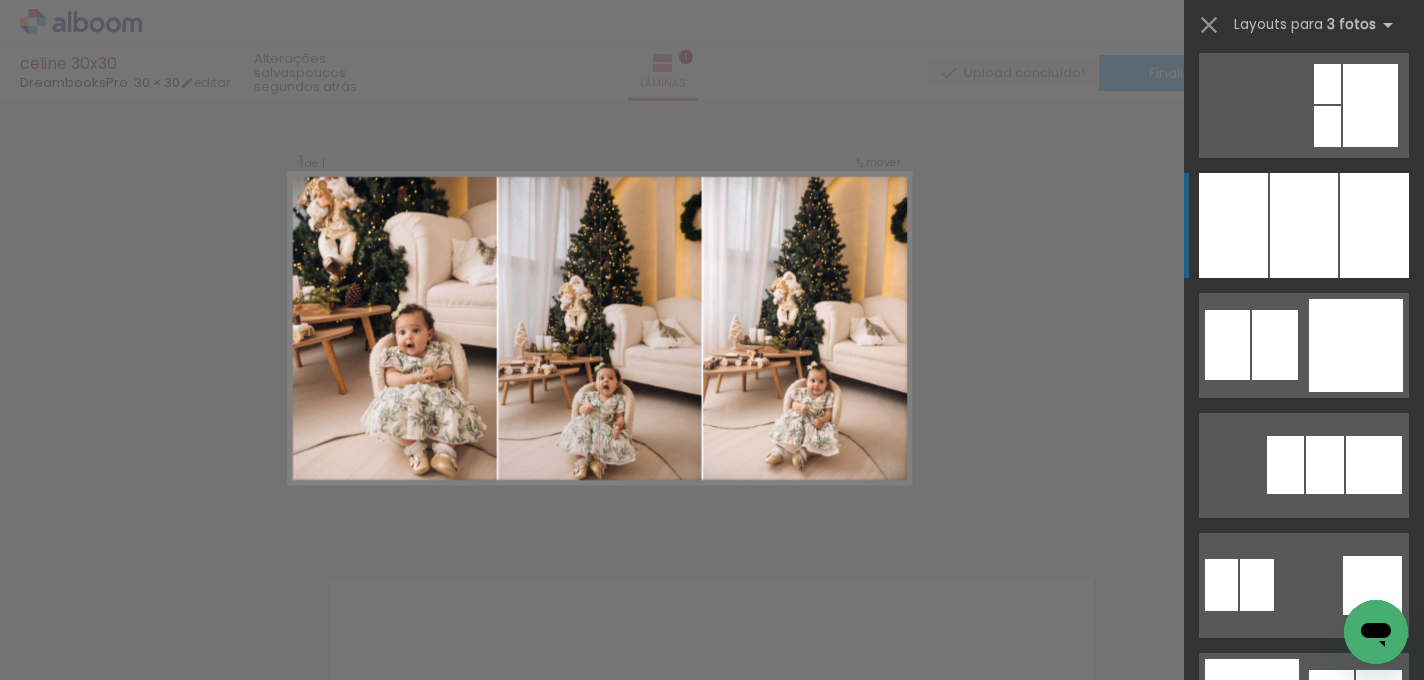 click at bounding box center (1304, 225) 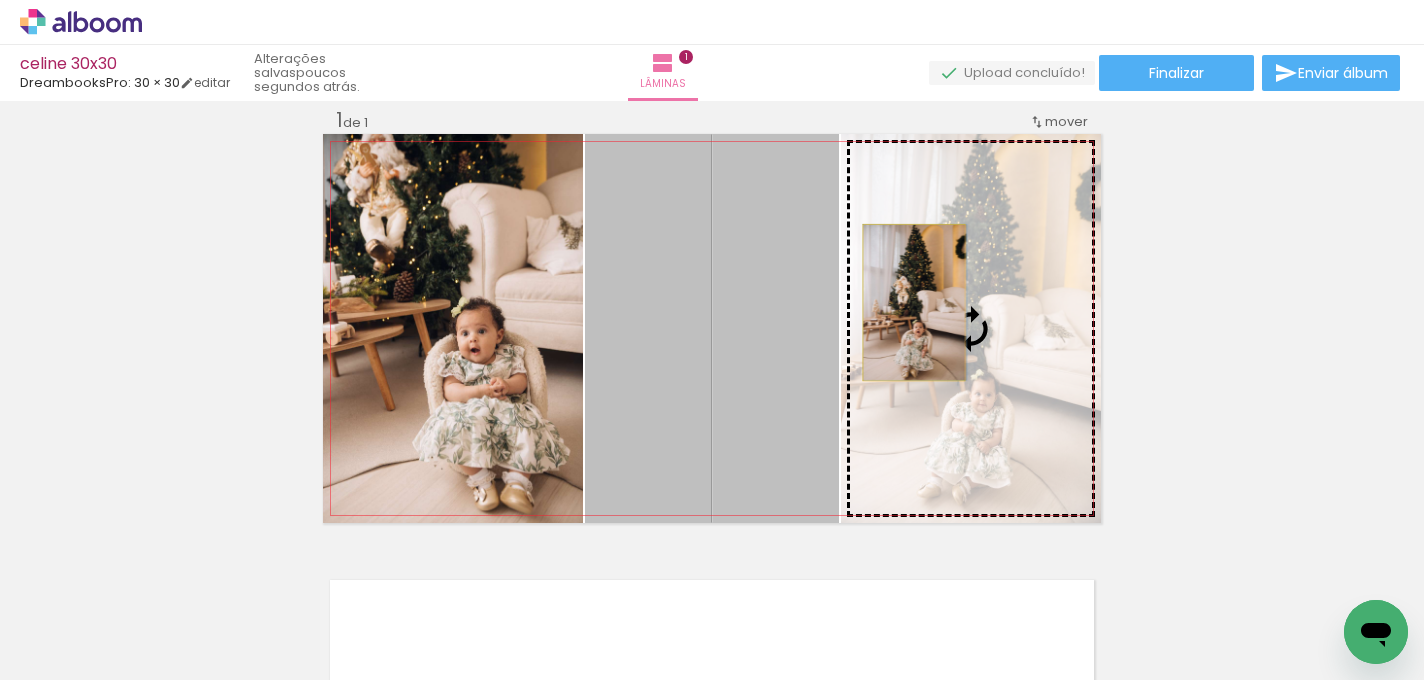 drag, startPoint x: 822, startPoint y: 297, endPoint x: 914, endPoint y: 302, distance: 92.13577 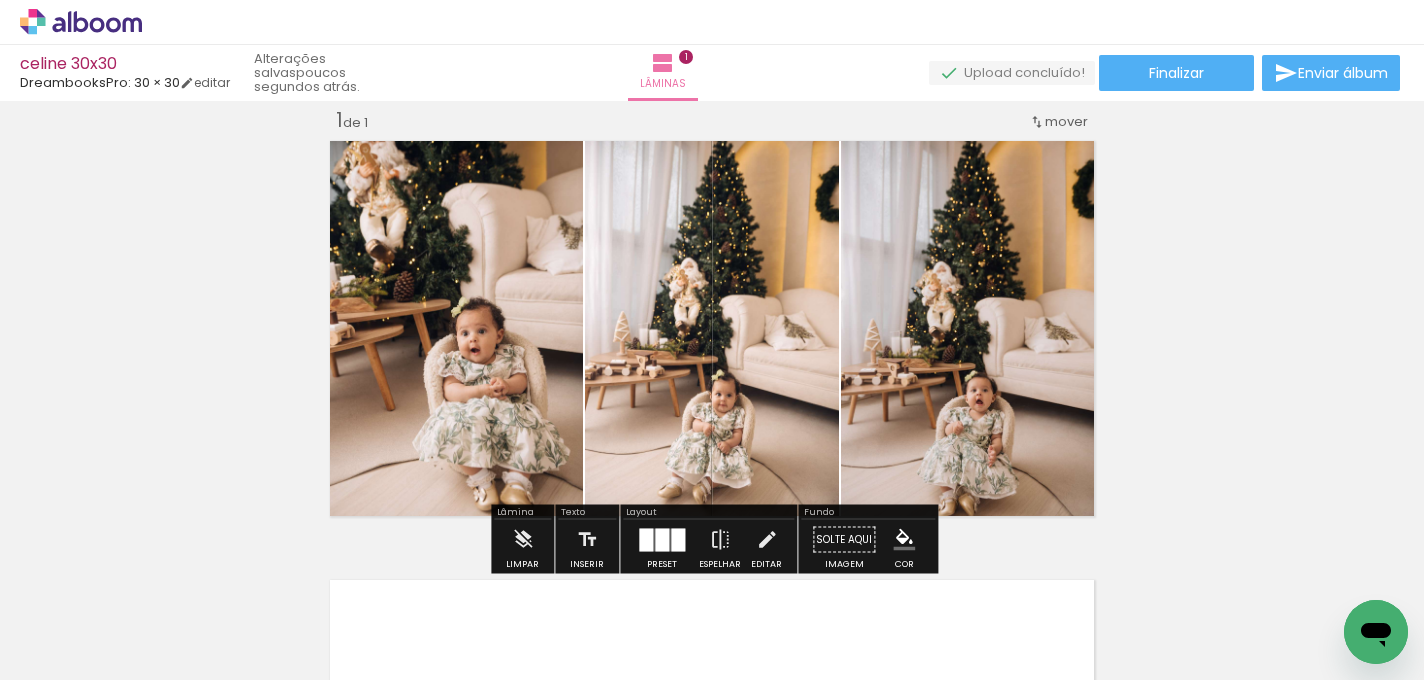 click at bounding box center (632, 155) 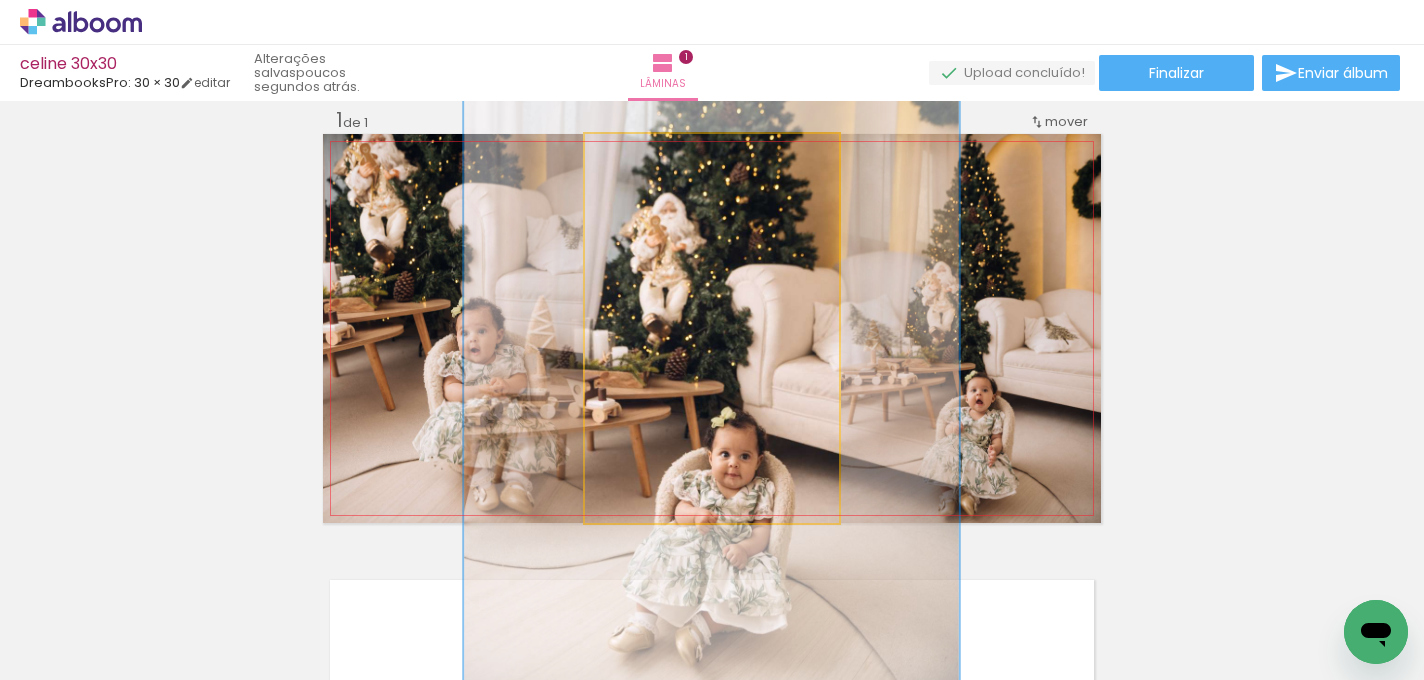 drag, startPoint x: 638, startPoint y: 148, endPoint x: 701, endPoint y: 144, distance: 63.126858 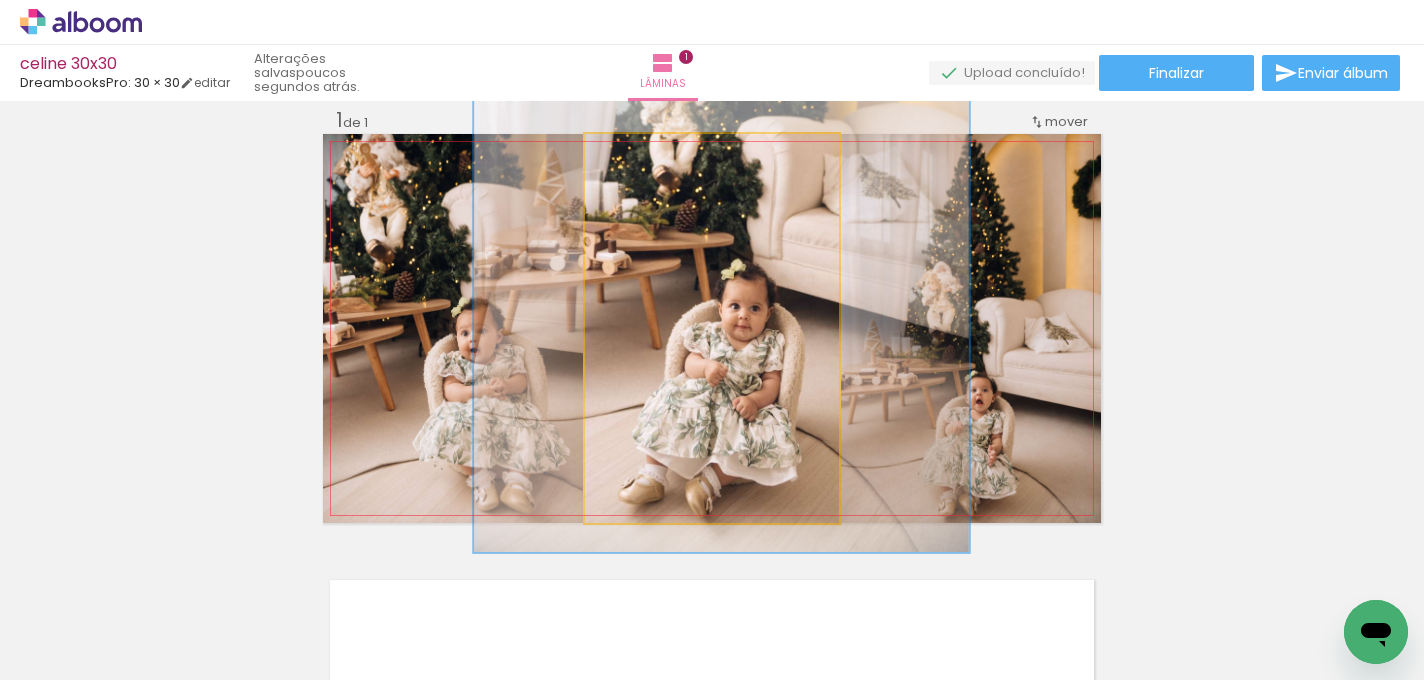 drag, startPoint x: 786, startPoint y: 363, endPoint x: 796, endPoint y: 212, distance: 151.33076 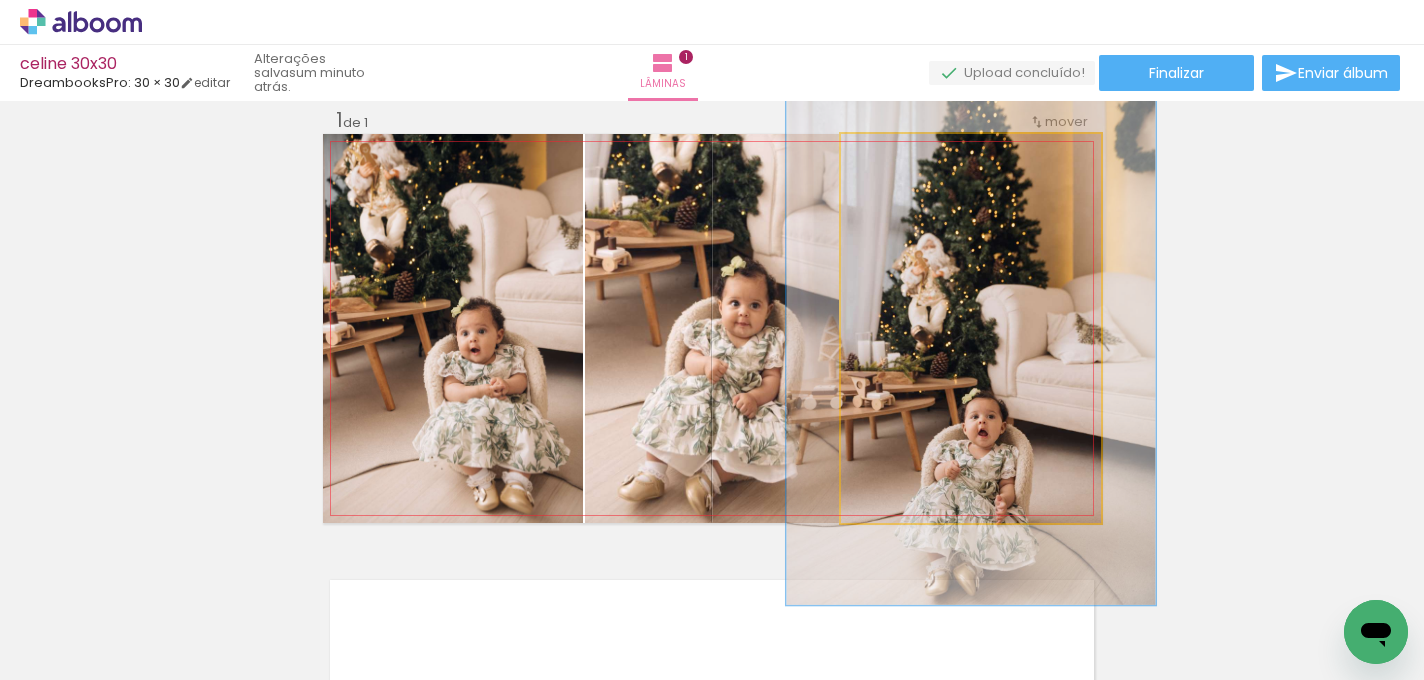 drag, startPoint x: 896, startPoint y: 161, endPoint x: 925, endPoint y: 161, distance: 29 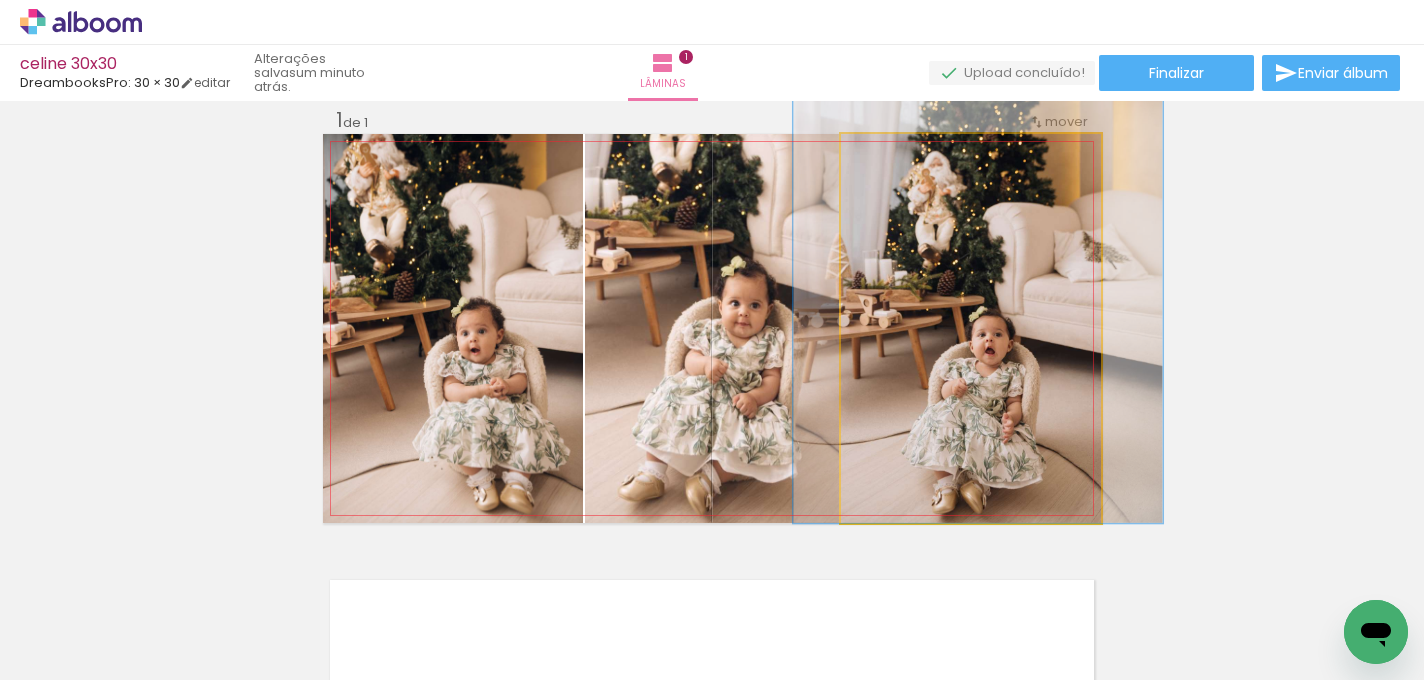 drag, startPoint x: 1004, startPoint y: 377, endPoint x: 1010, endPoint y: 273, distance: 104.172935 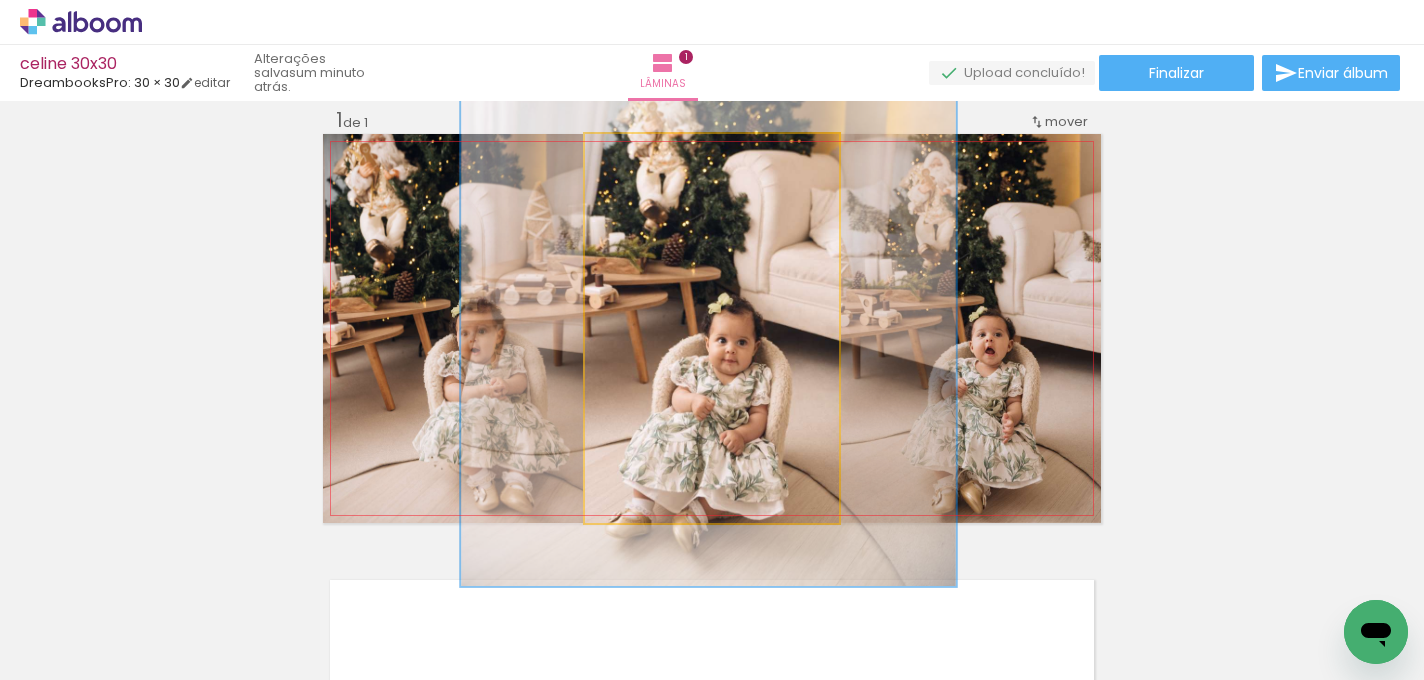 drag, startPoint x: 810, startPoint y: 298, endPoint x: 797, endPoint y: 325, distance: 29.966648 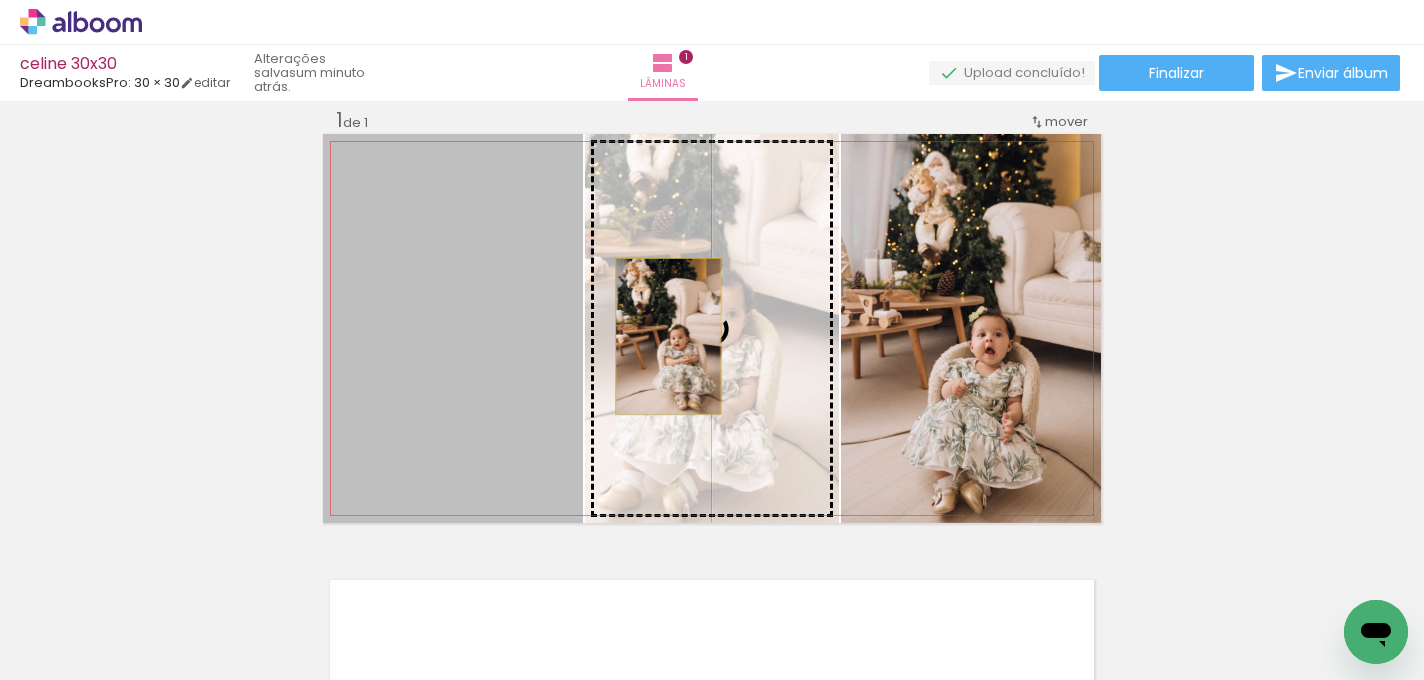 drag, startPoint x: 496, startPoint y: 350, endPoint x: 668, endPoint y: 336, distance: 172.56883 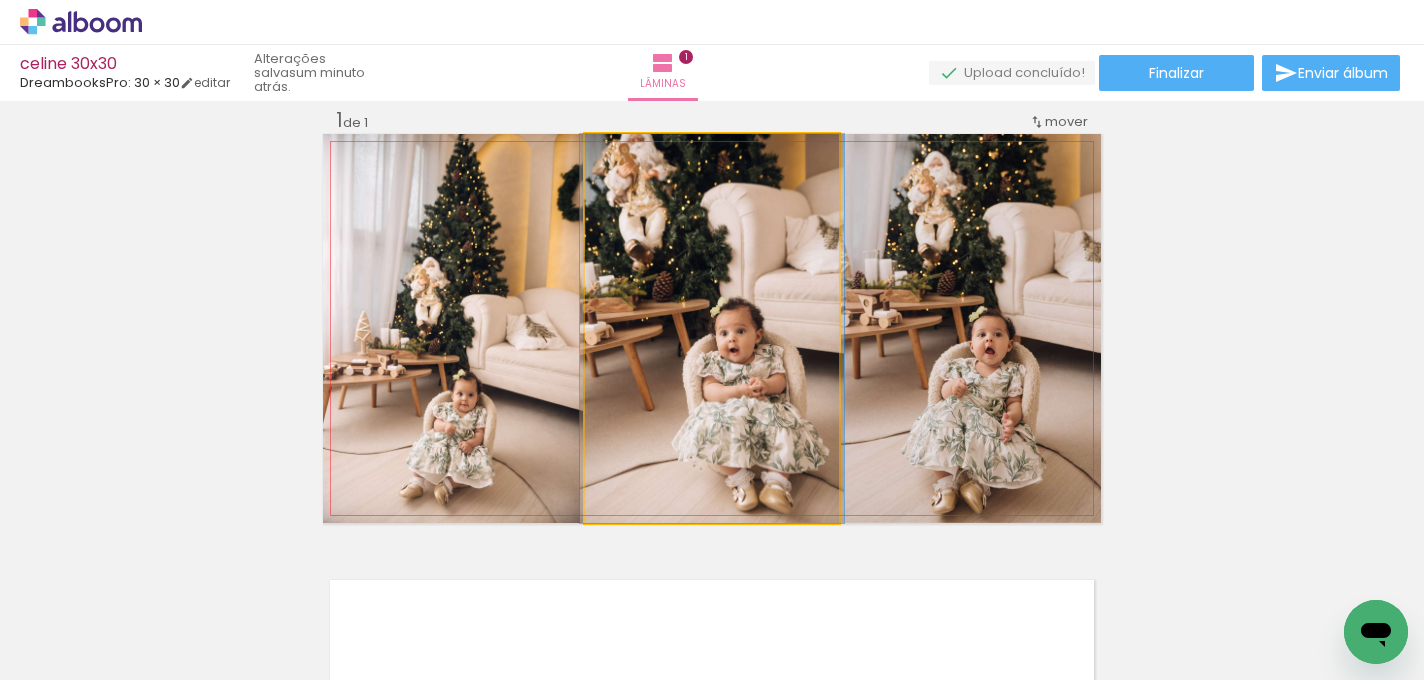 type on "100" 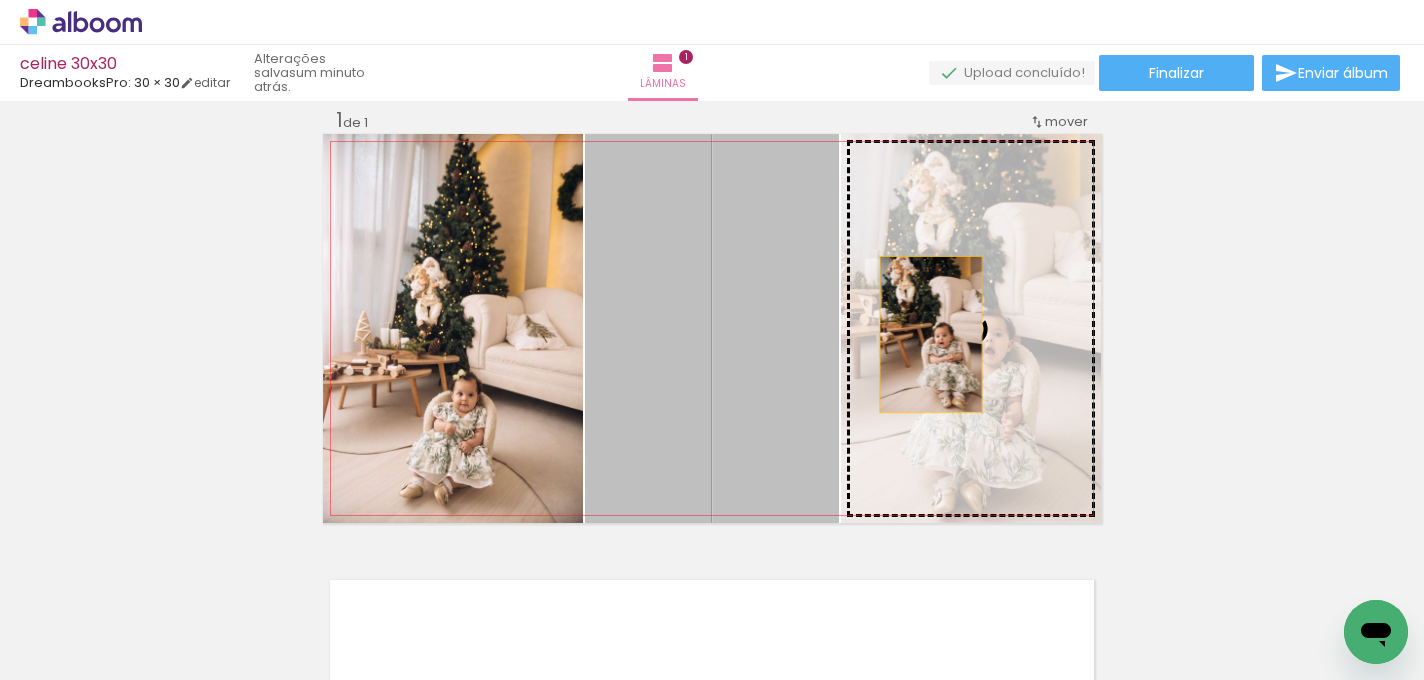 drag, startPoint x: 680, startPoint y: 329, endPoint x: 931, endPoint y: 334, distance: 251.04979 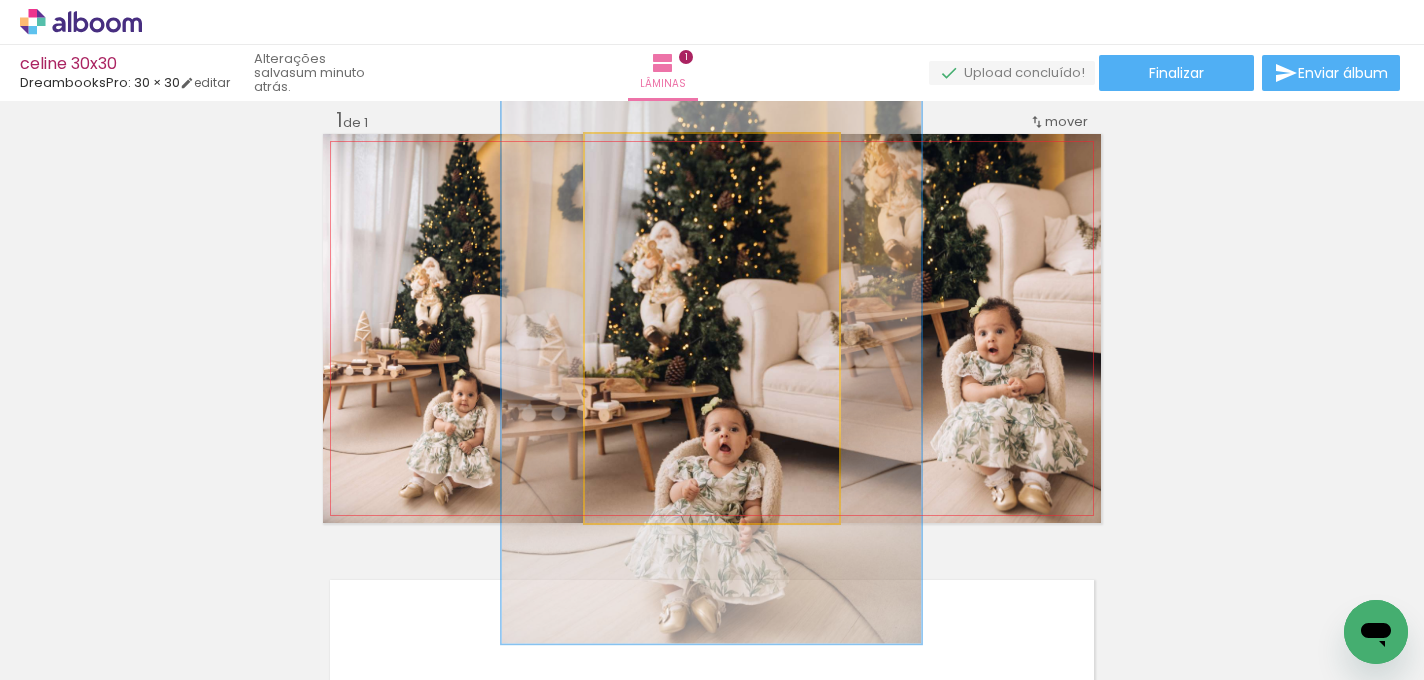 drag, startPoint x: 637, startPoint y: 149, endPoint x: 680, endPoint y: 152, distance: 43.104523 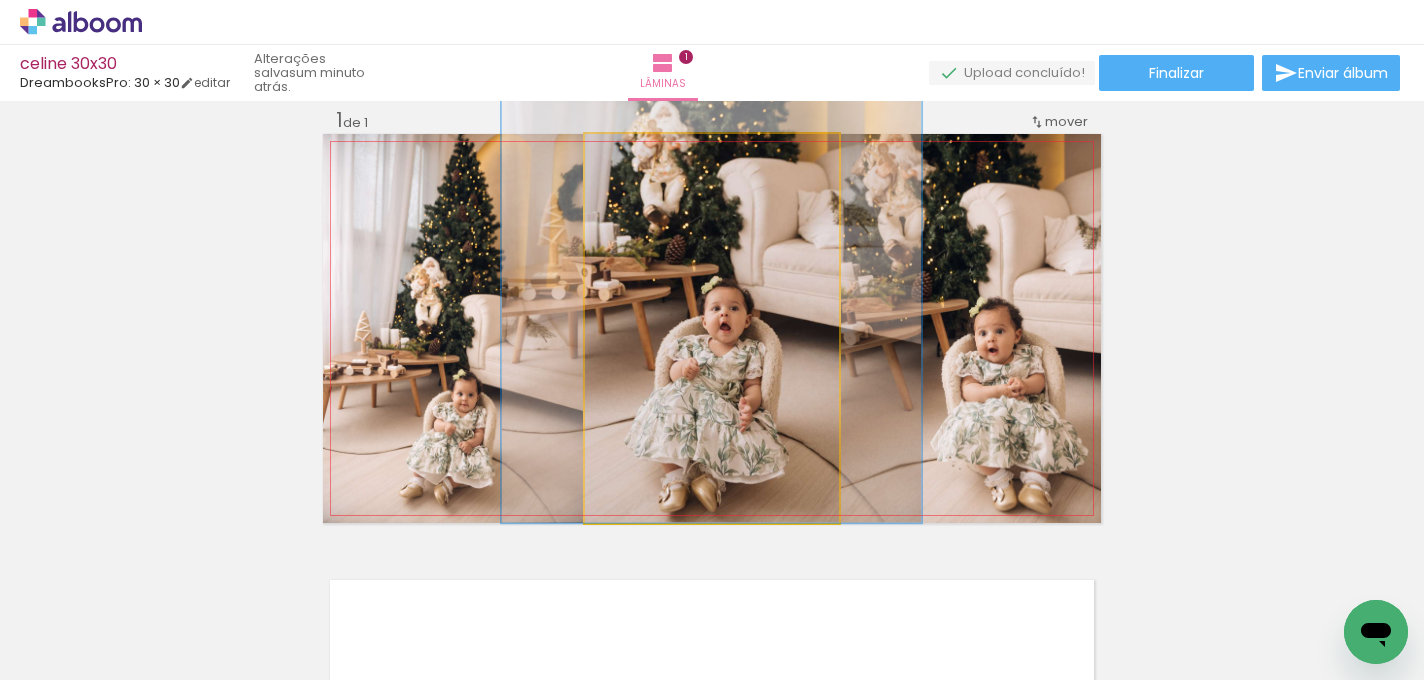 drag, startPoint x: 773, startPoint y: 342, endPoint x: 773, endPoint y: 211, distance: 131 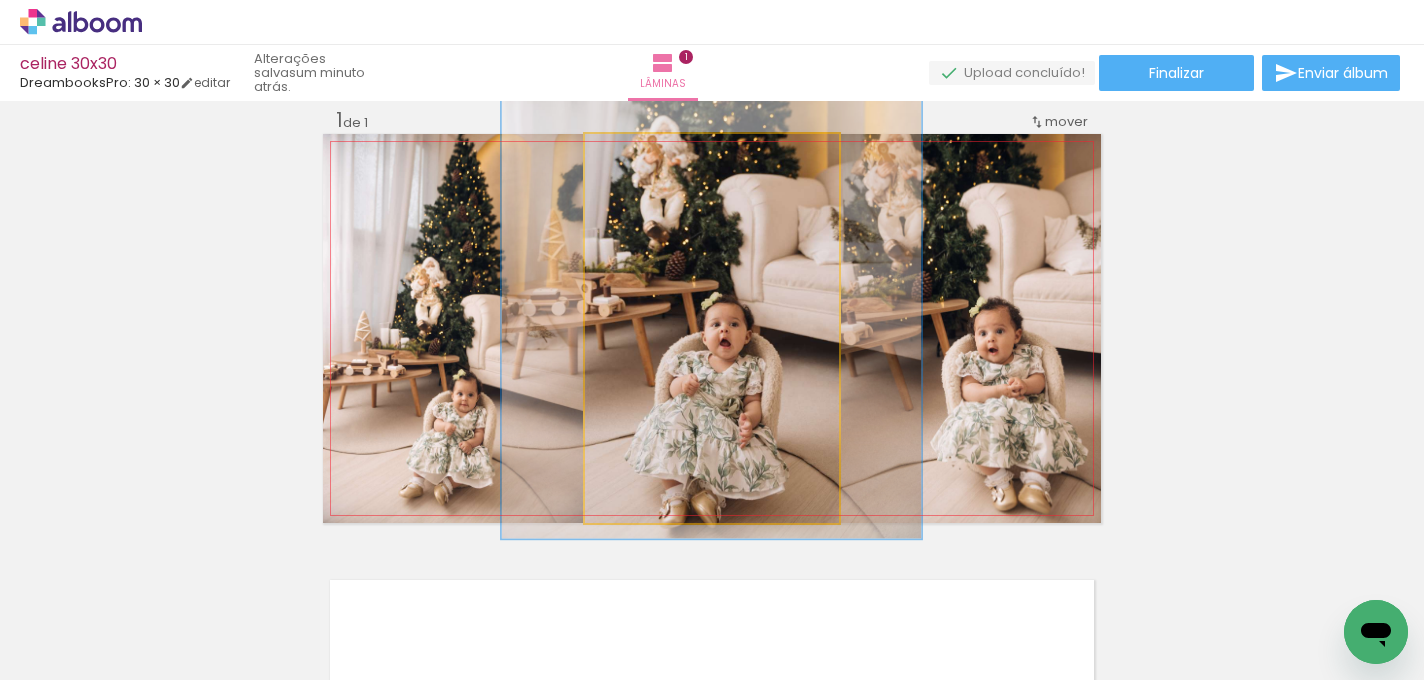 drag, startPoint x: 796, startPoint y: 268, endPoint x: 796, endPoint y: 284, distance: 16 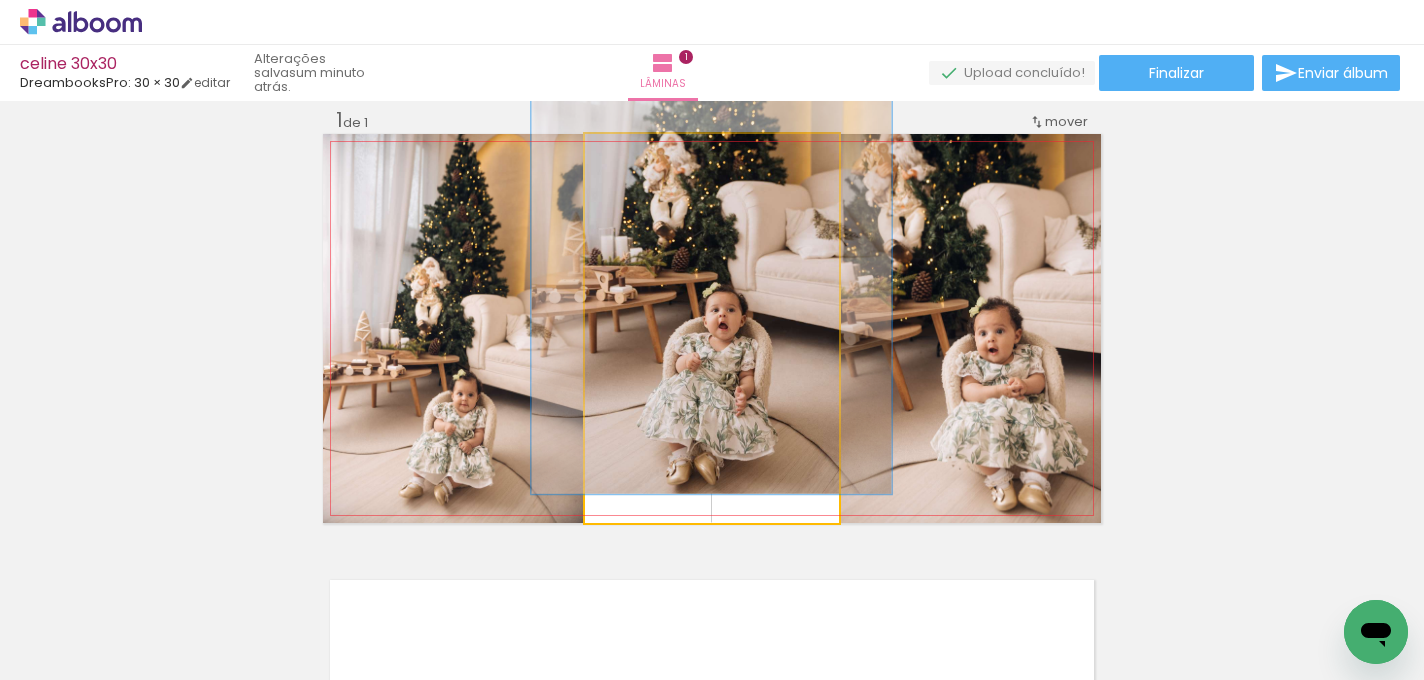 drag, startPoint x: 676, startPoint y: 162, endPoint x: 658, endPoint y: 165, distance: 18.248287 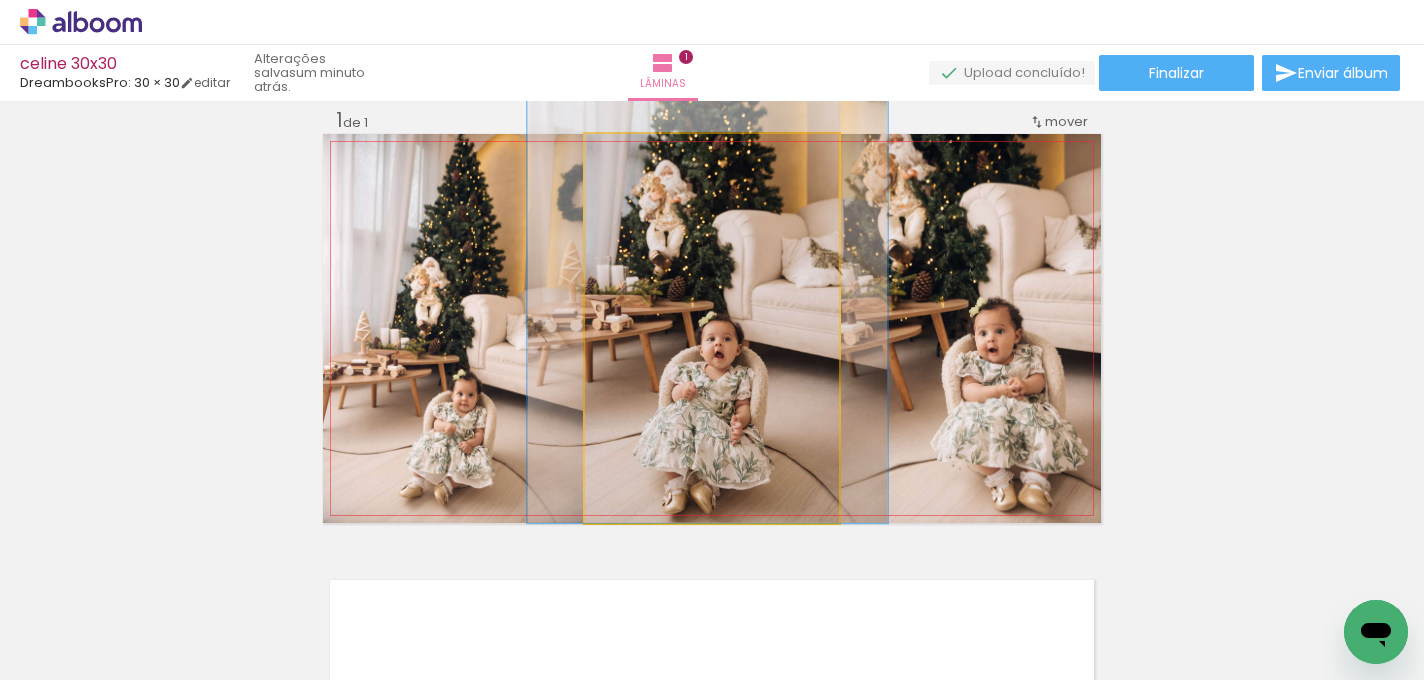drag, startPoint x: 706, startPoint y: 280, endPoint x: 702, endPoint y: 304, distance: 24.33105 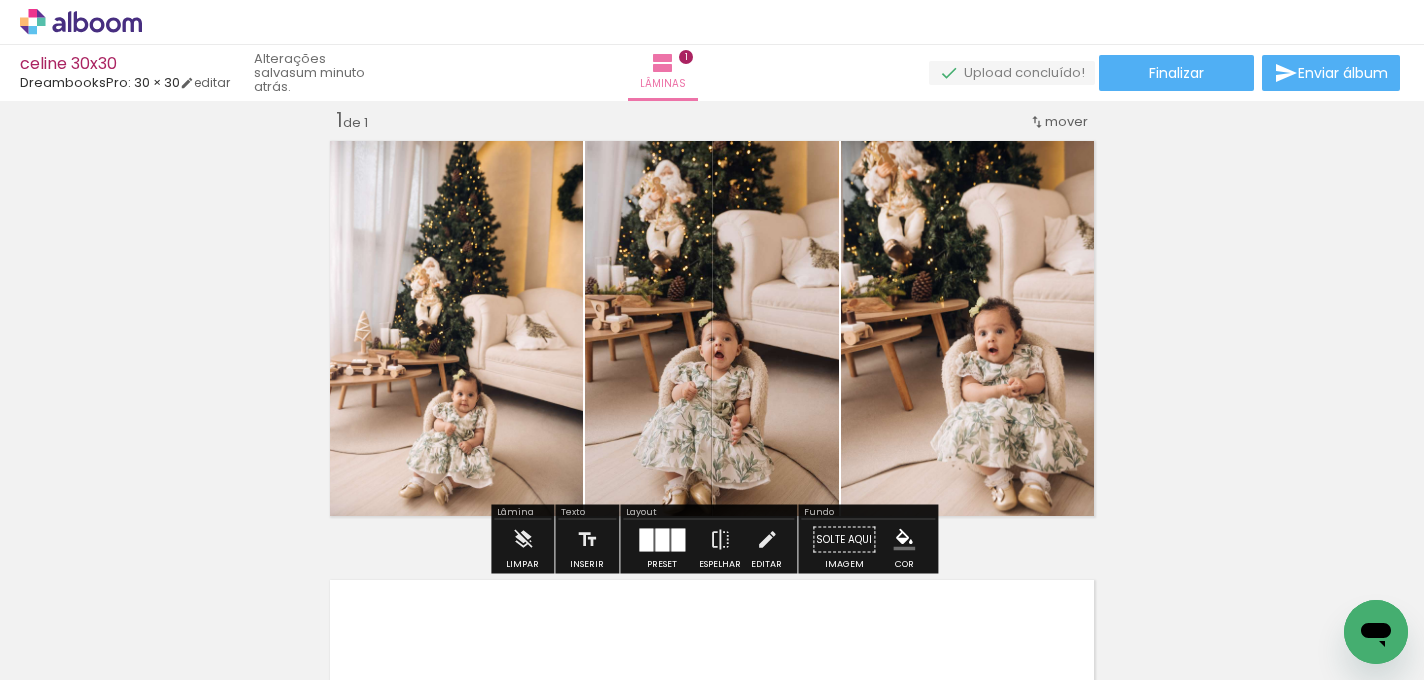 click on "Inserir lâmina 1  de 1" at bounding box center [712, 522] 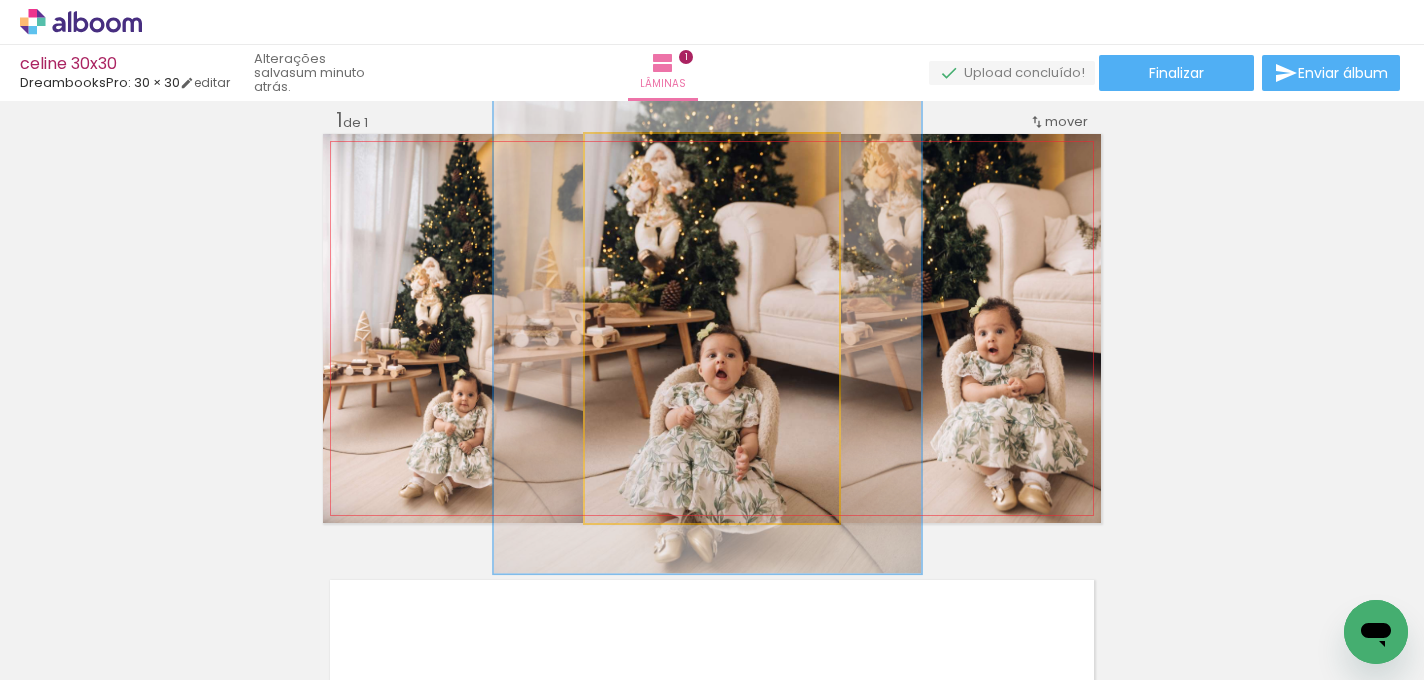drag, startPoint x: 659, startPoint y: 153, endPoint x: 677, endPoint y: 196, distance: 46.615448 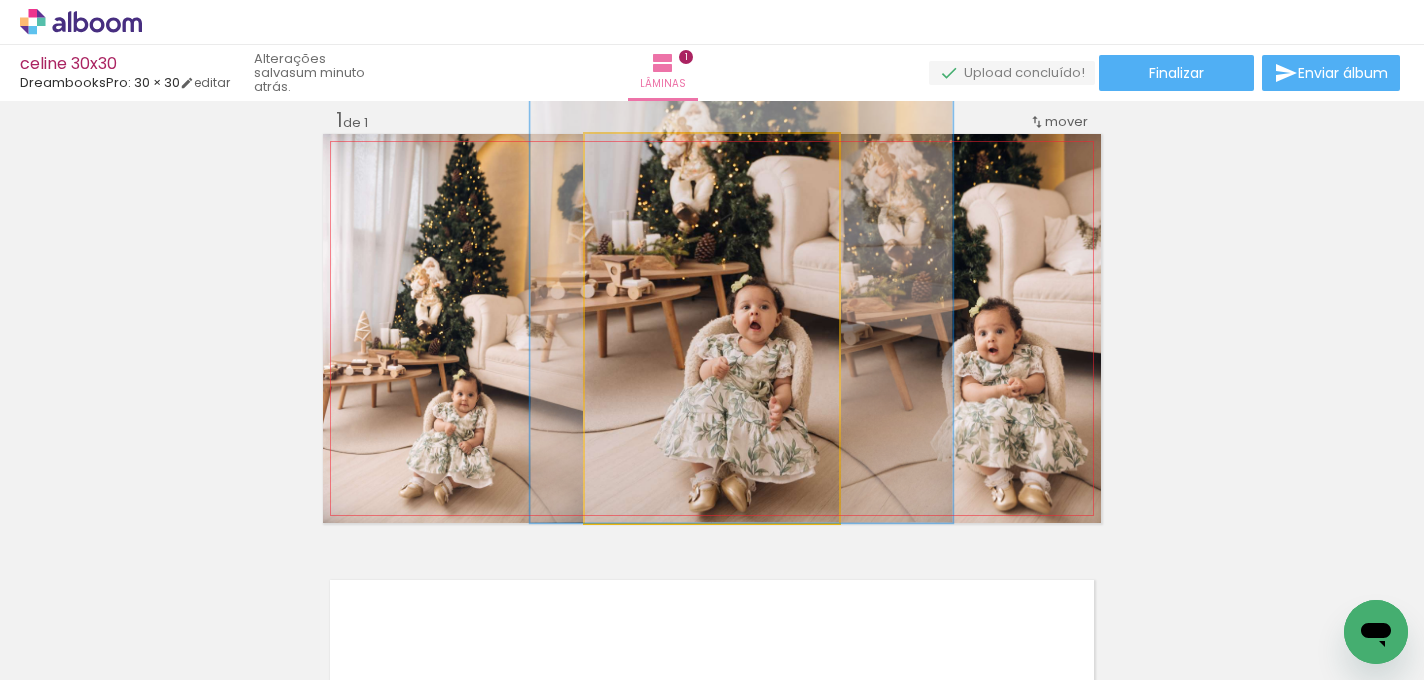 drag, startPoint x: 770, startPoint y: 261, endPoint x: 804, endPoint y: 184, distance: 84.17244 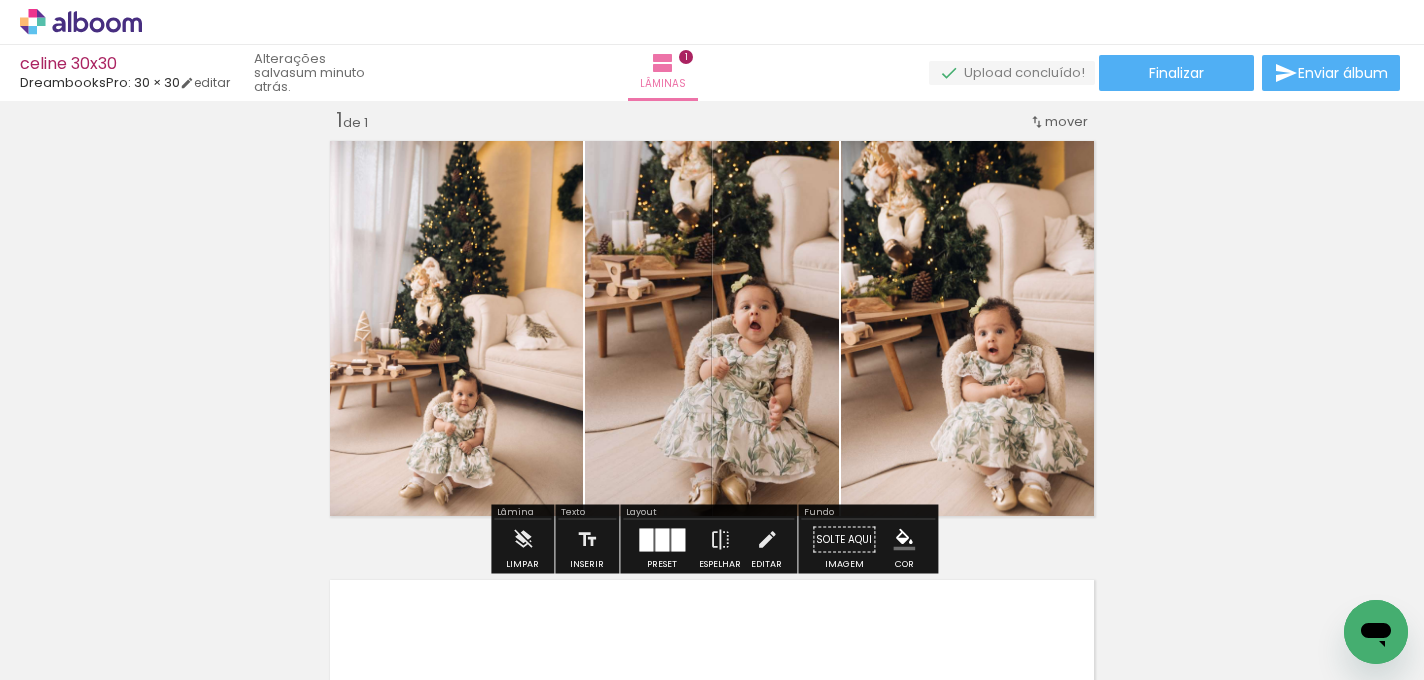 click on "Inserir lâmina 1  de 1" at bounding box center (712, 522) 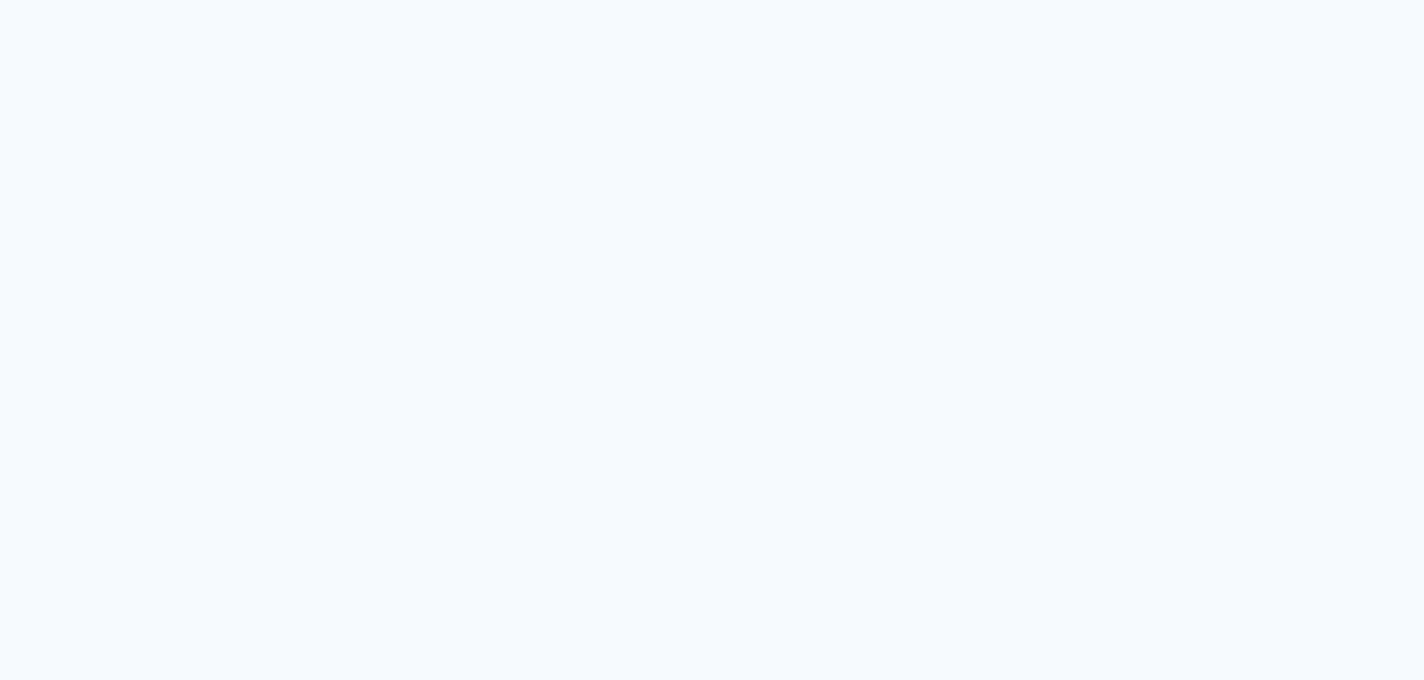 scroll, scrollTop: 0, scrollLeft: 0, axis: both 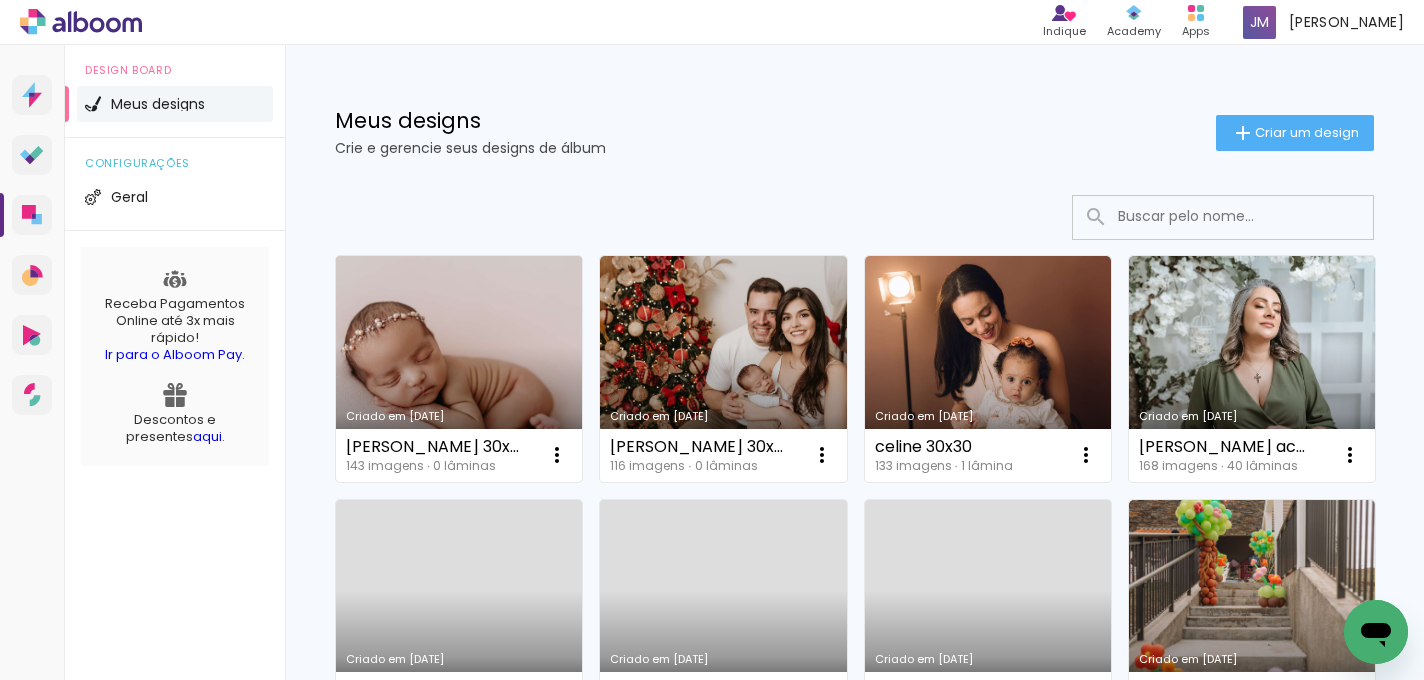 click on "Criado em [DATE]" at bounding box center [459, 369] 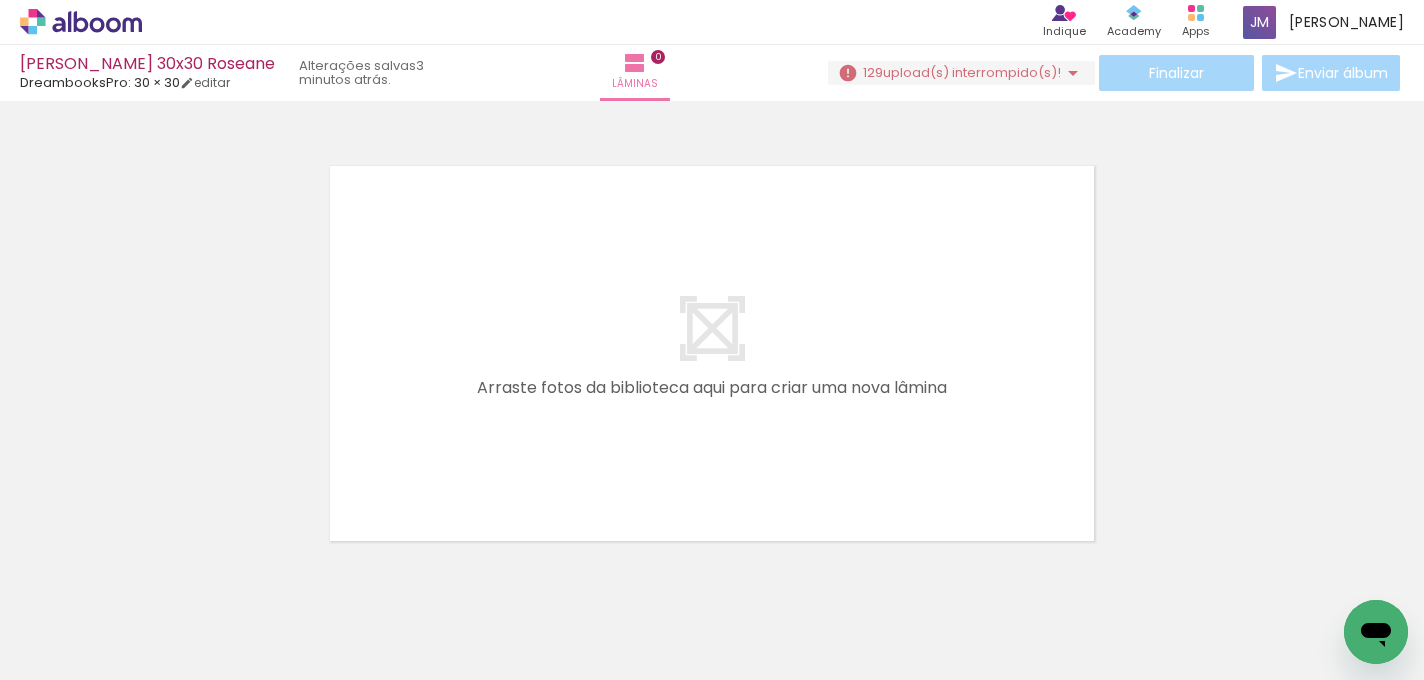 click on "upload(s) interrompido(s)!" at bounding box center [972, 72] 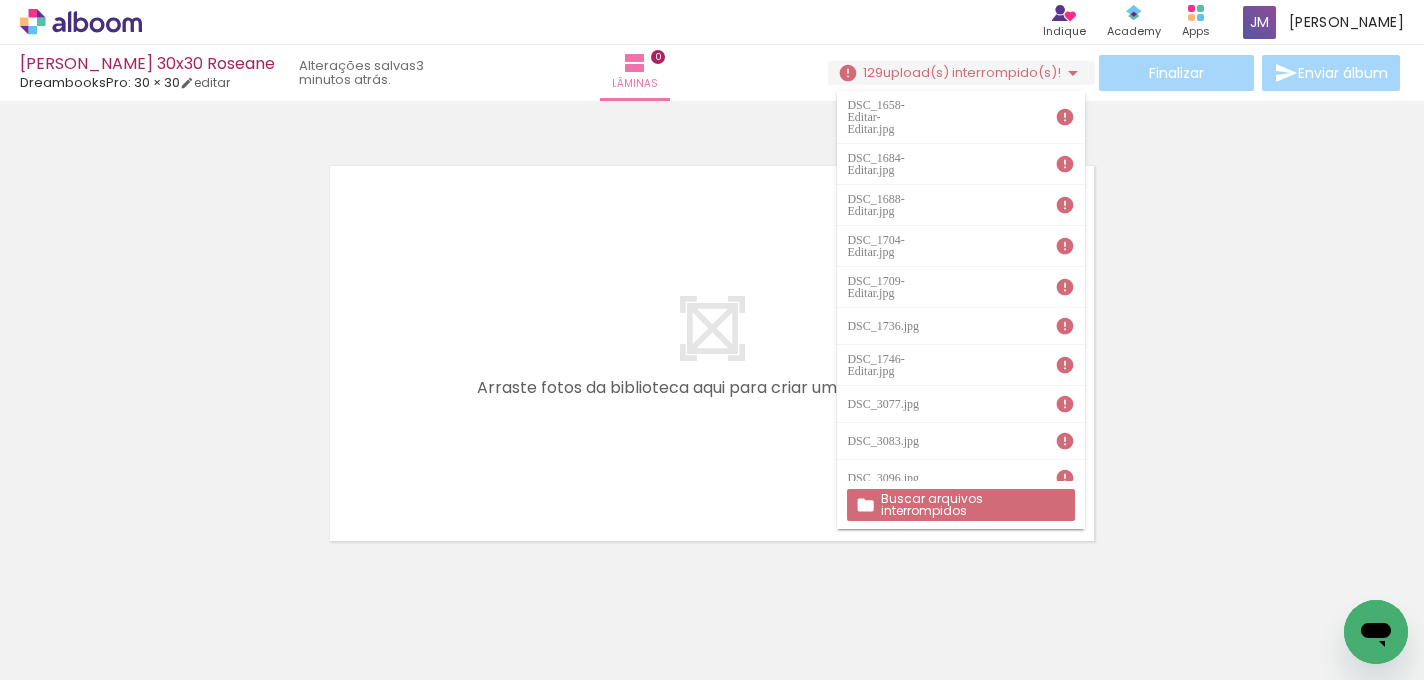 click on "Buscar arquivos interrompidos" at bounding box center [0, 0] 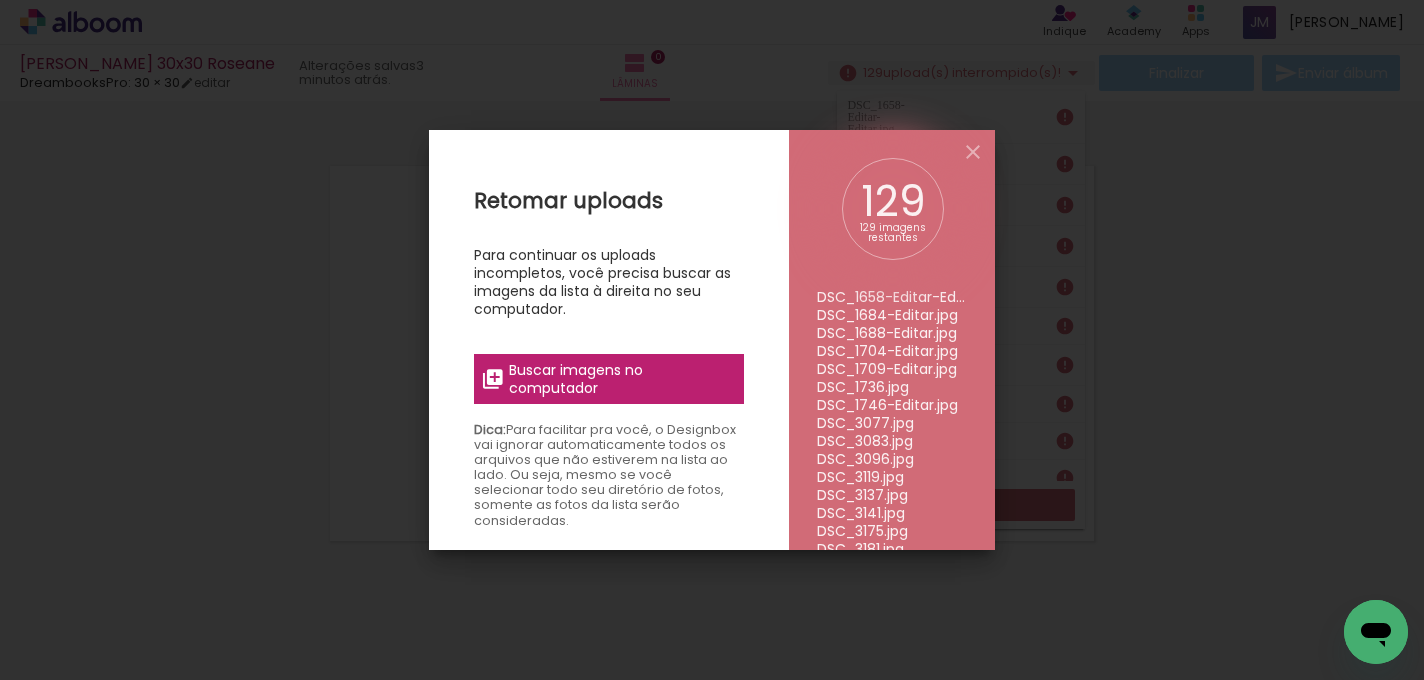 click on "Buscar imagens no computador" at bounding box center [609, 379] 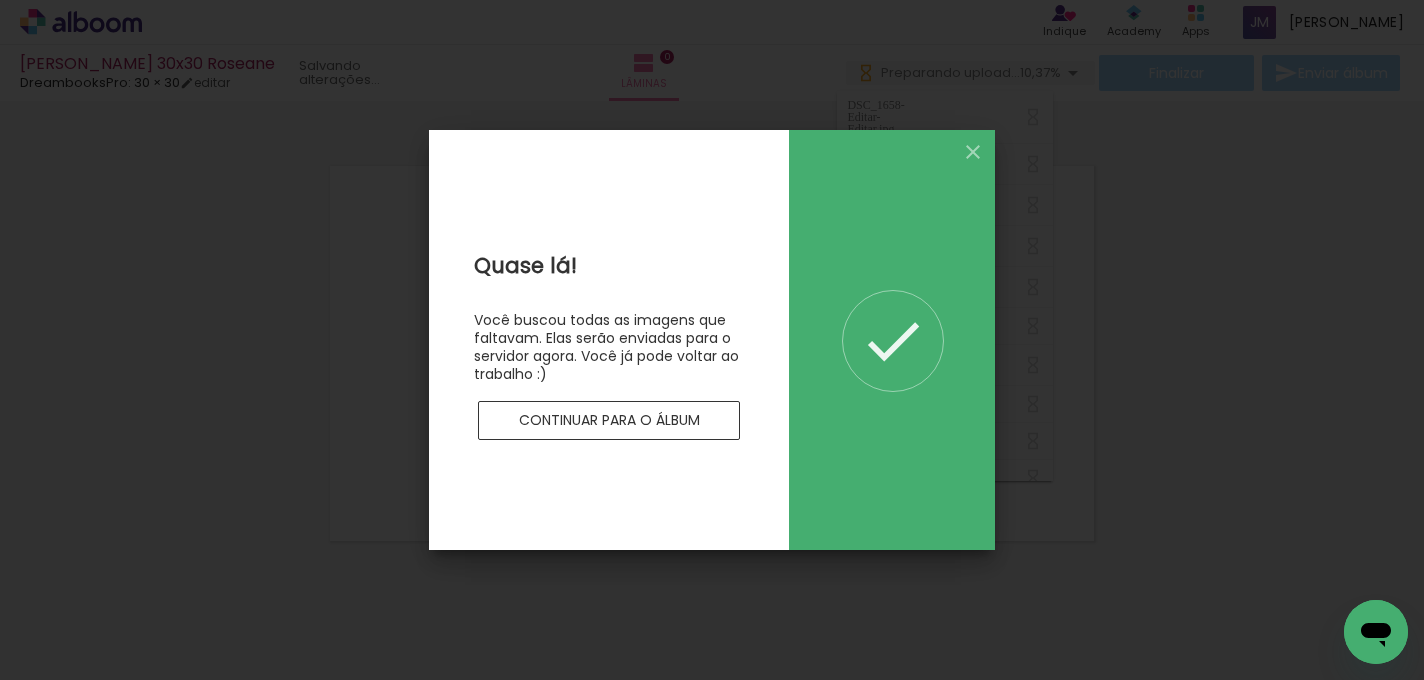 scroll, scrollTop: 0, scrollLeft: 0, axis: both 